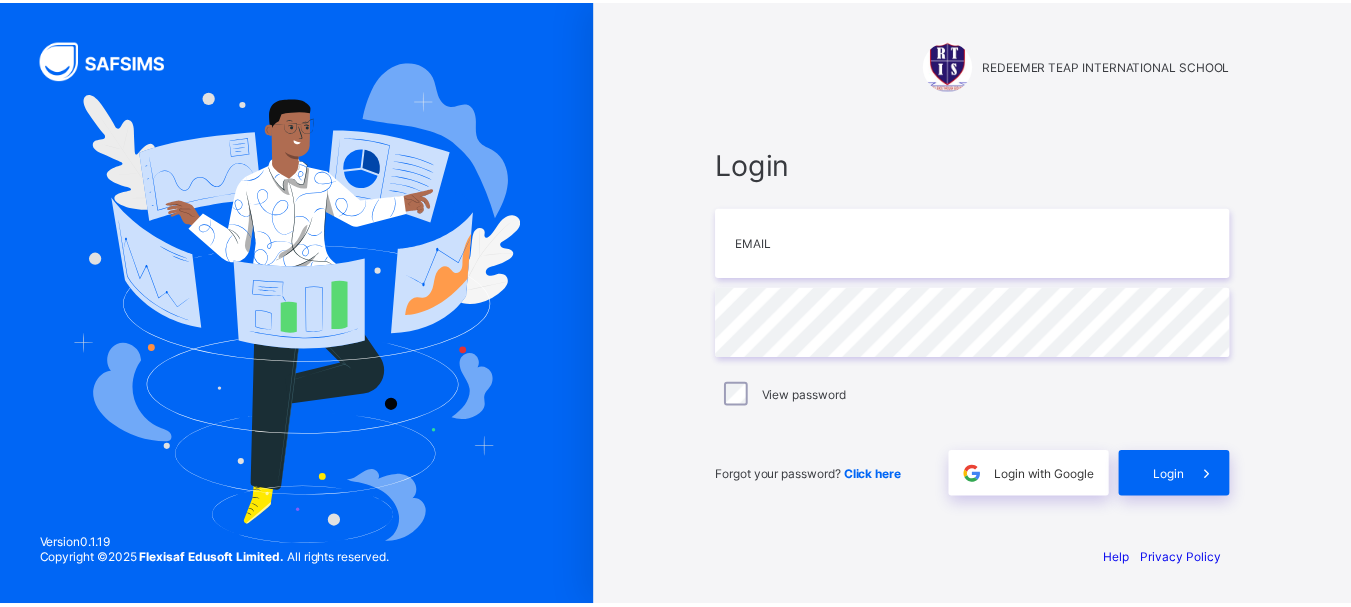 scroll, scrollTop: 0, scrollLeft: 0, axis: both 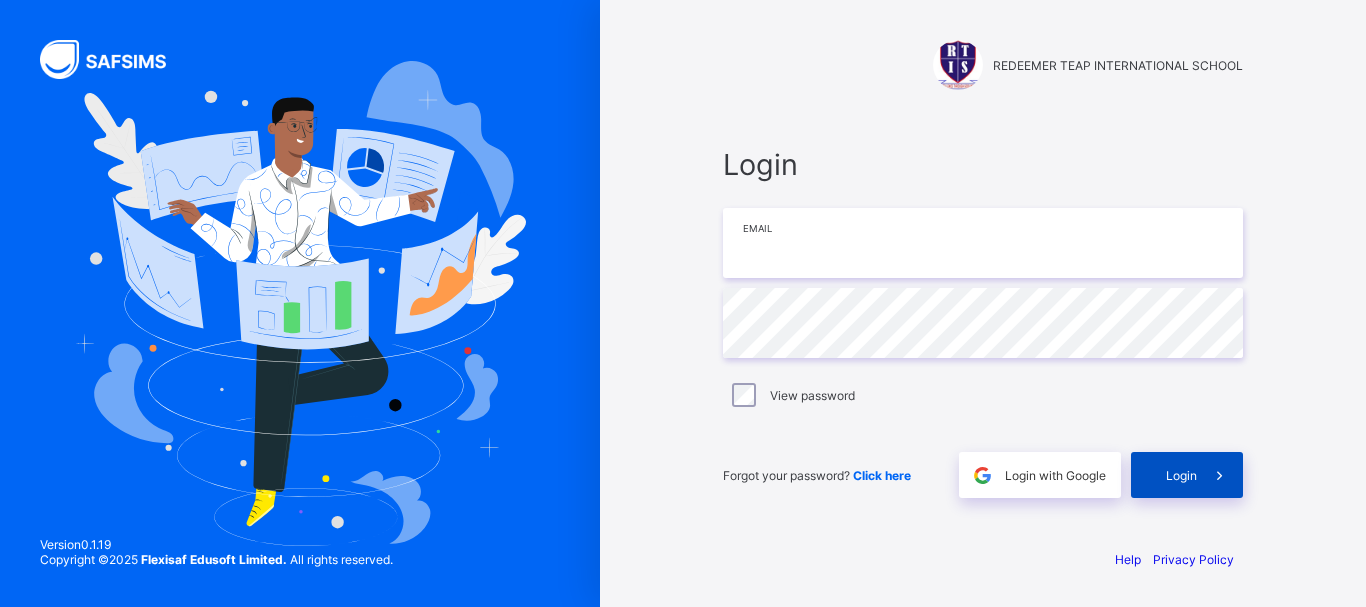 type on "**********" 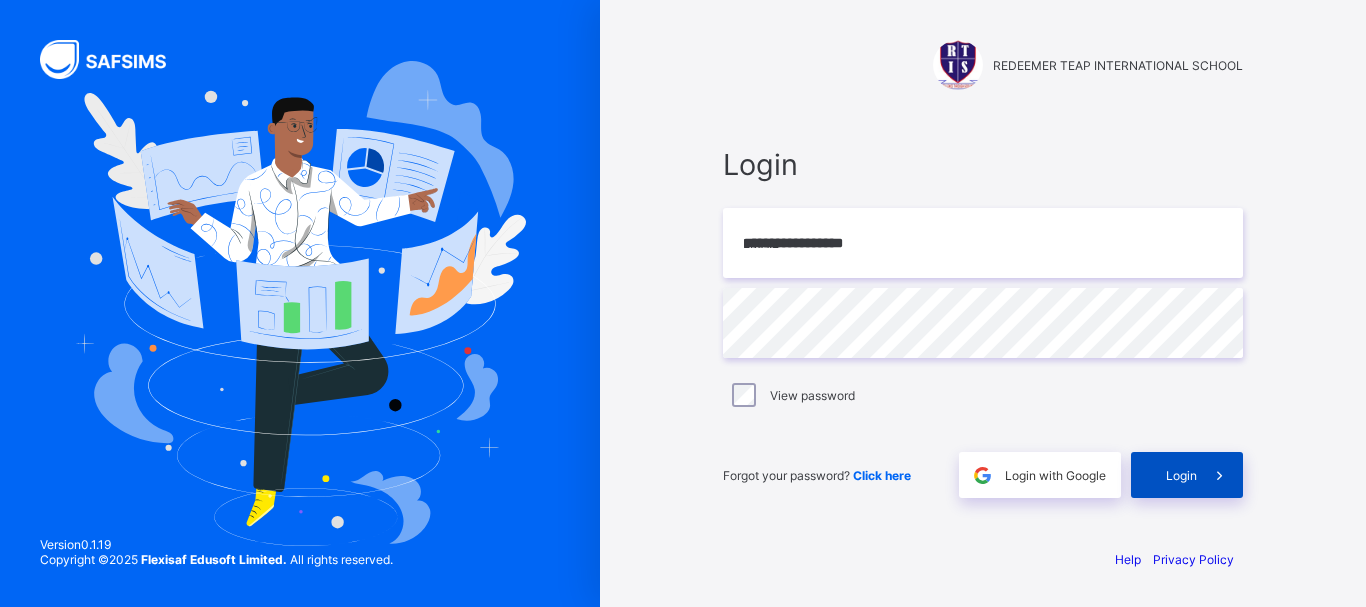 click on "Login" at bounding box center [1181, 475] 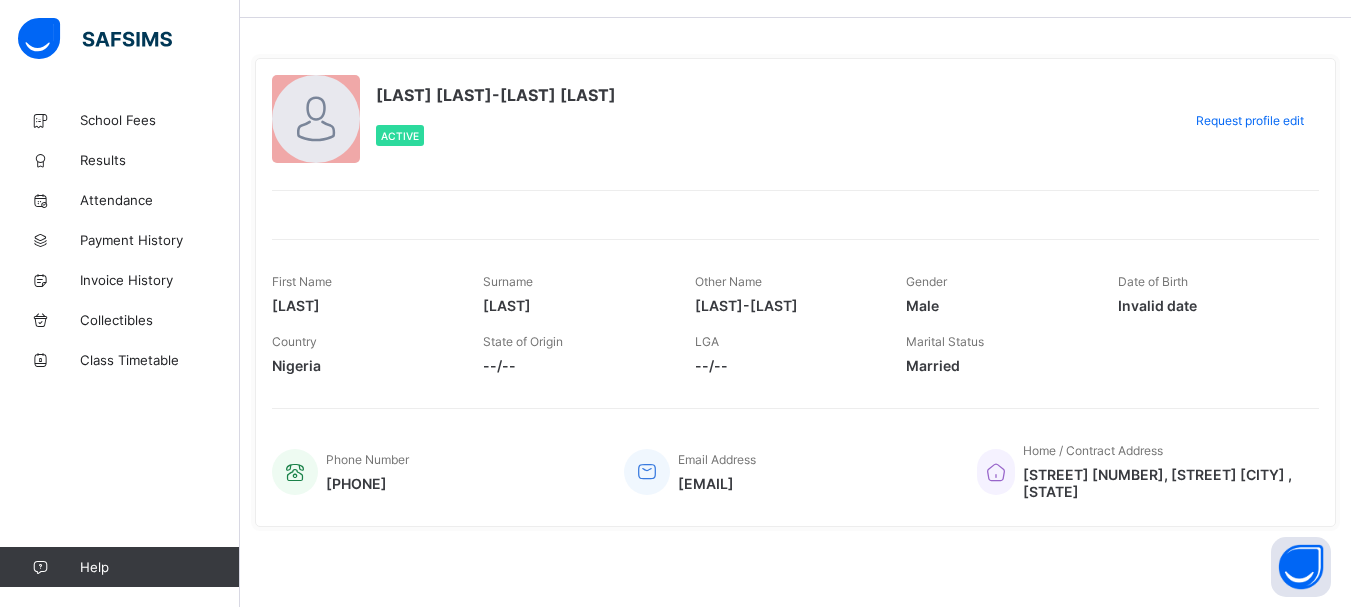 scroll, scrollTop: 0, scrollLeft: 0, axis: both 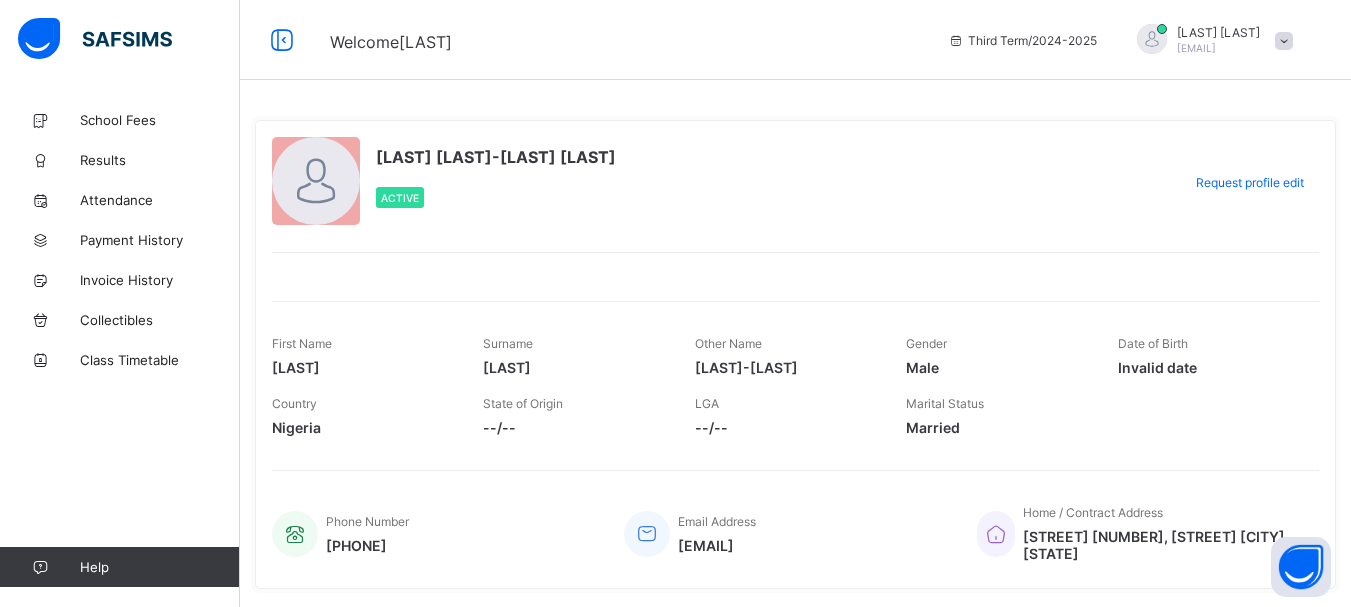 click at bounding box center (1284, 41) 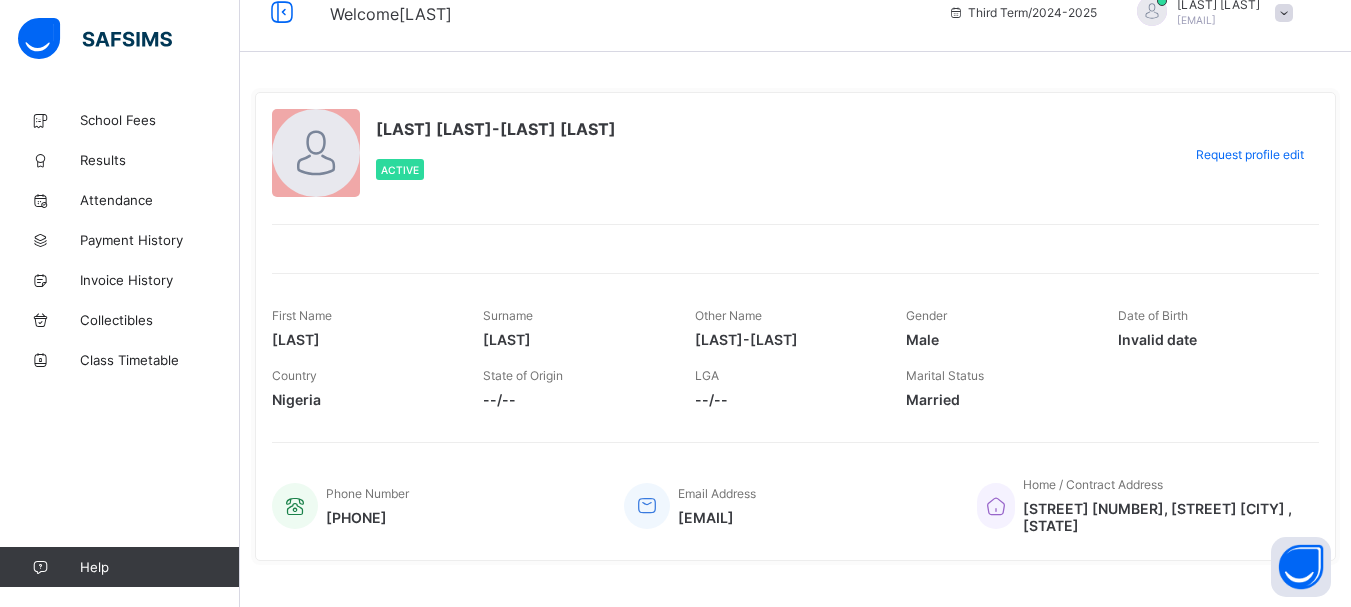 scroll, scrollTop: 29, scrollLeft: 0, axis: vertical 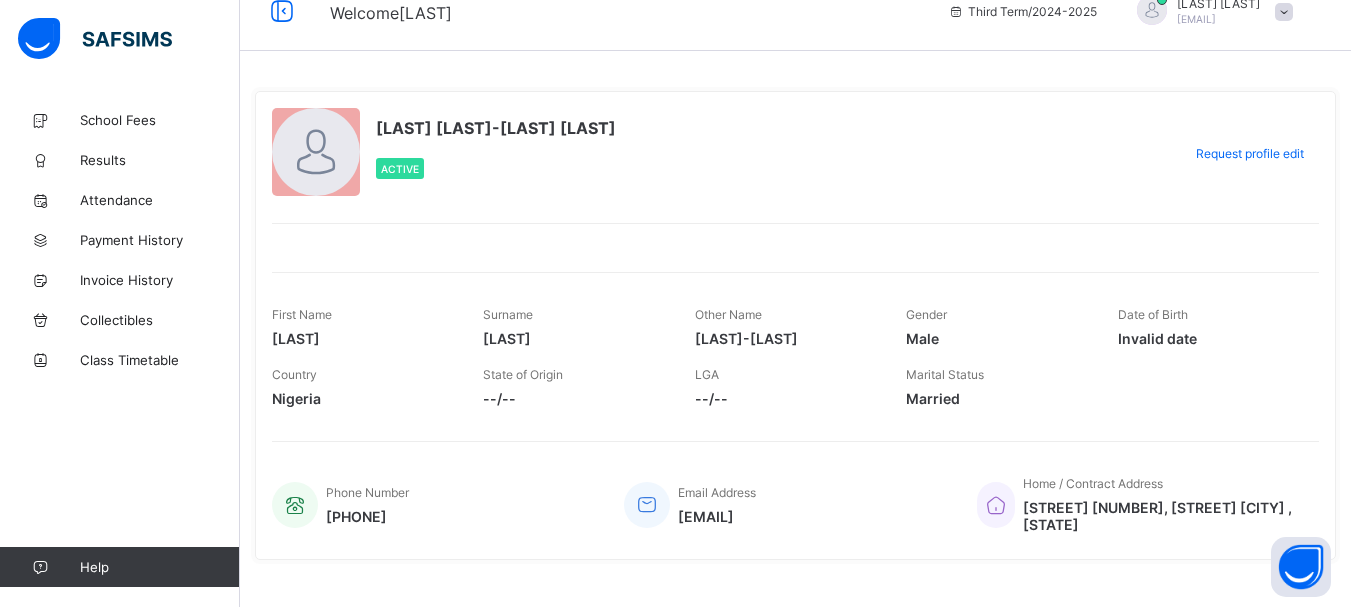 click on "[LAST] [LAST]-[LAST] [LAST]   Active" at bounding box center (721, 153) 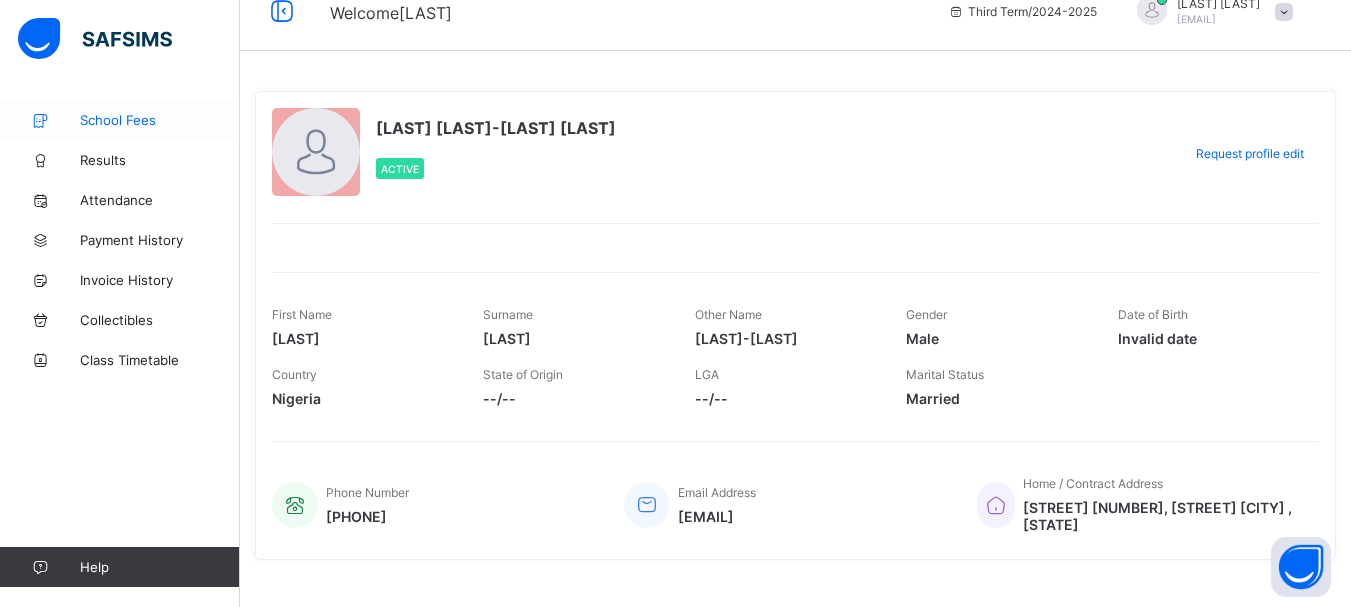 click on "School Fees" at bounding box center (160, 120) 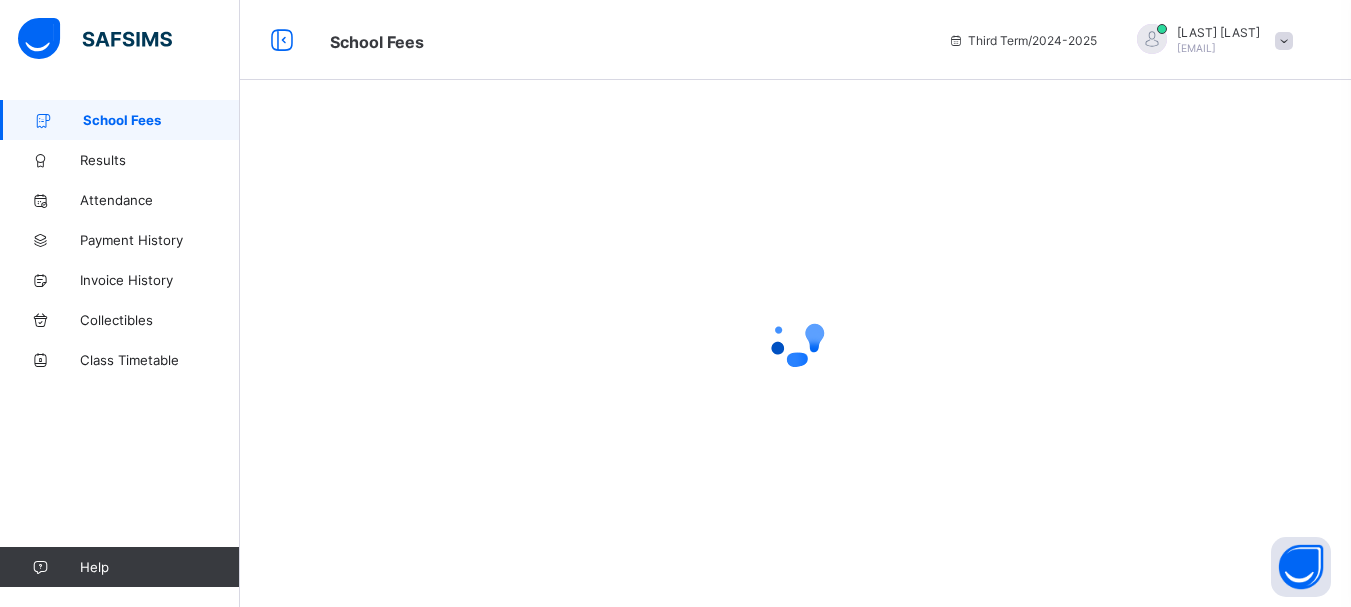 scroll, scrollTop: 0, scrollLeft: 0, axis: both 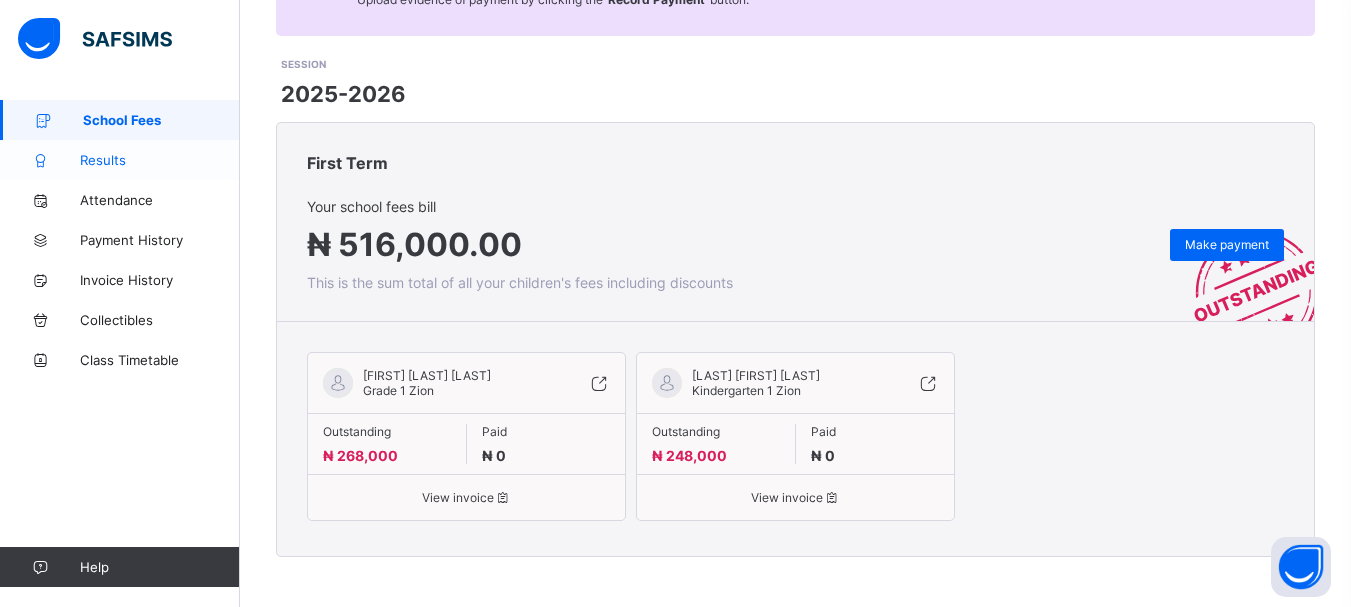 click on "Results" at bounding box center [160, 160] 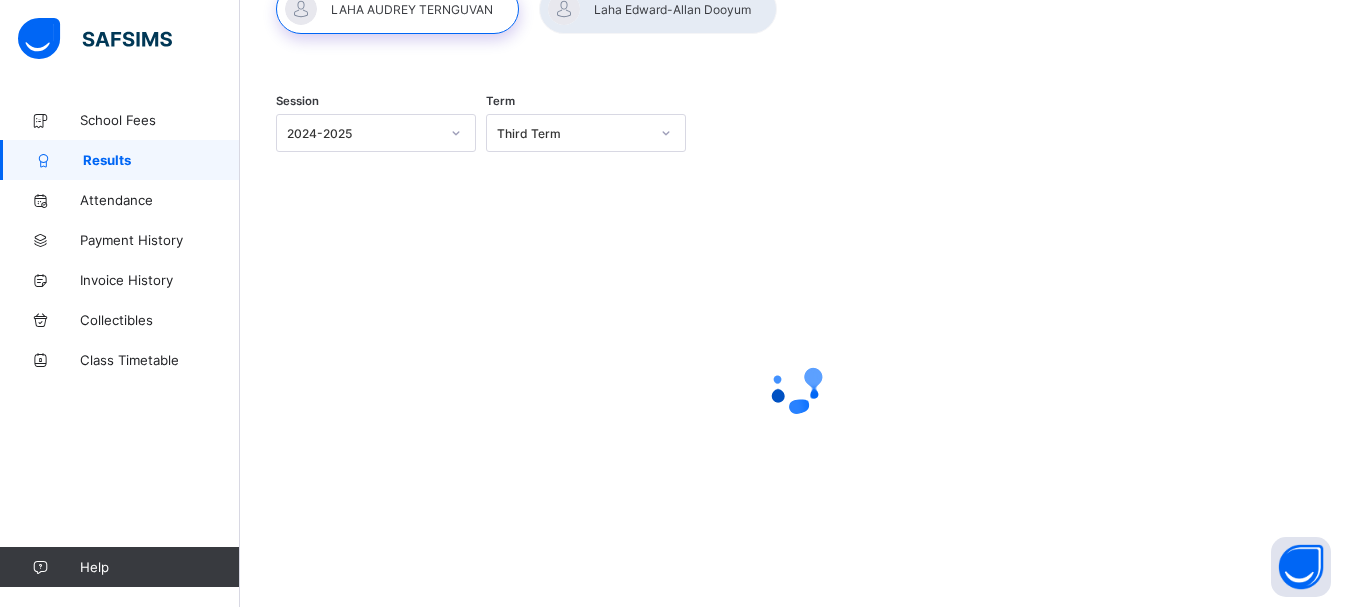 scroll, scrollTop: 146, scrollLeft: 0, axis: vertical 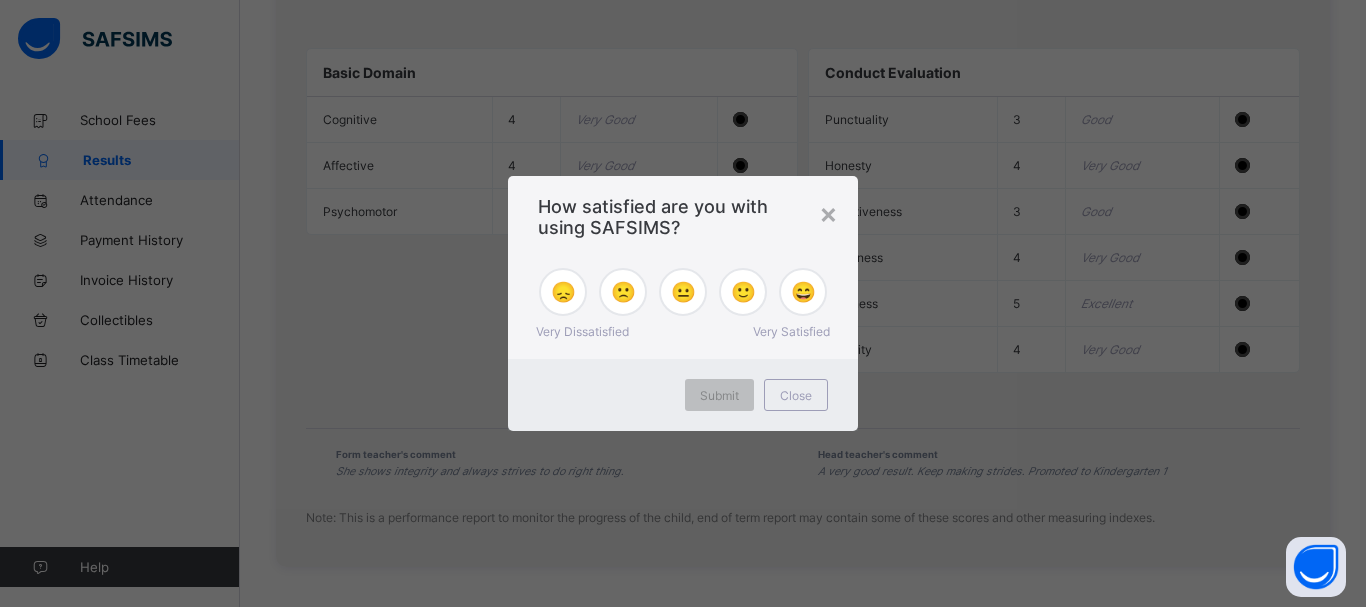 click on "Student Results     Third Term  /  2024-2025   [LAST]   [LAST] [LAST] [EMAIL] School Fees Results Attendance Payment History Invoice History Collectibles Class Timetable   Help Onboarding Great job! You have finished setting up all essential configurations. Our wizard which has lots of in-built templates will continue to guide you through with the academic configurations. Academic Configuration Steps Continue × Idle Mode Due to inactivity you would be logged out to the system in the next   15mins , click the "Resume" button to keep working or the "Log me out" button to log out of the system. Log me out Resume Session 2024-2025 Term Third Term End of Third term result Third term Cumulative result End of Third term result Third term Cumulative result Report for [LAST] Share   View and Print result [NUMBER], [STREET], [STREET], [STREET], [STREET], [CITY], [STATE].  [PHONE] [EMAIL] Date: 5th Aug 2025 Student [LAST] [FIRST] [LAST] Report null (null) Session 2024-2025" at bounding box center (683, -427) 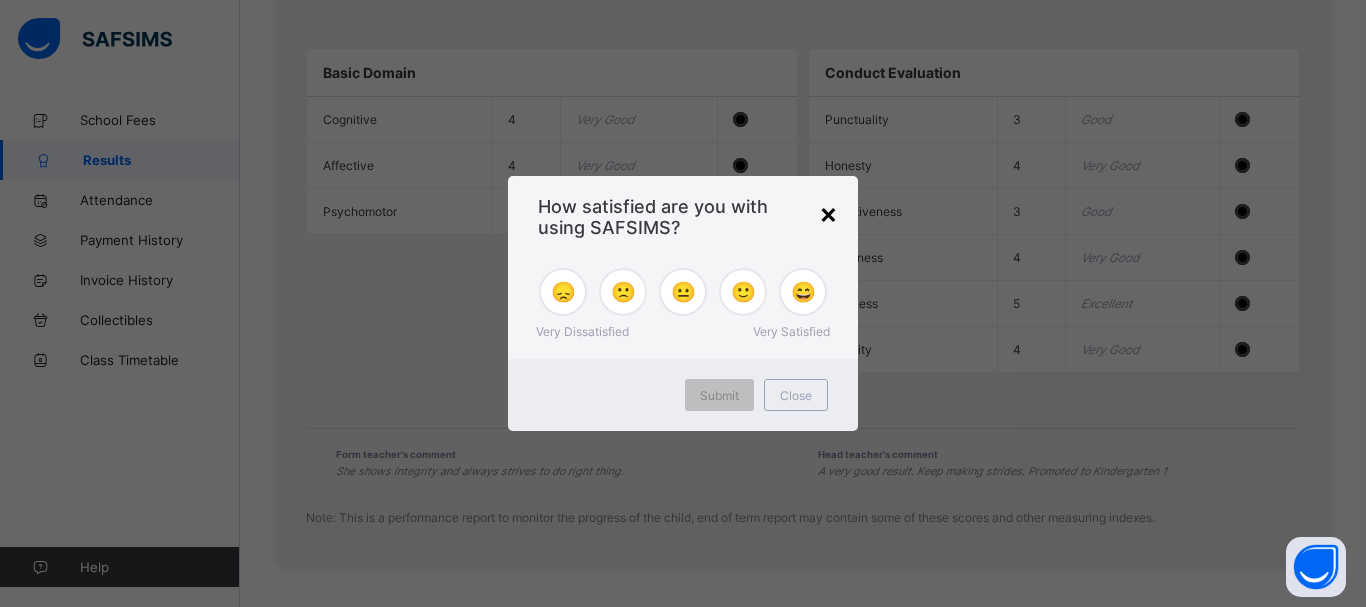 click on "×" at bounding box center [828, 213] 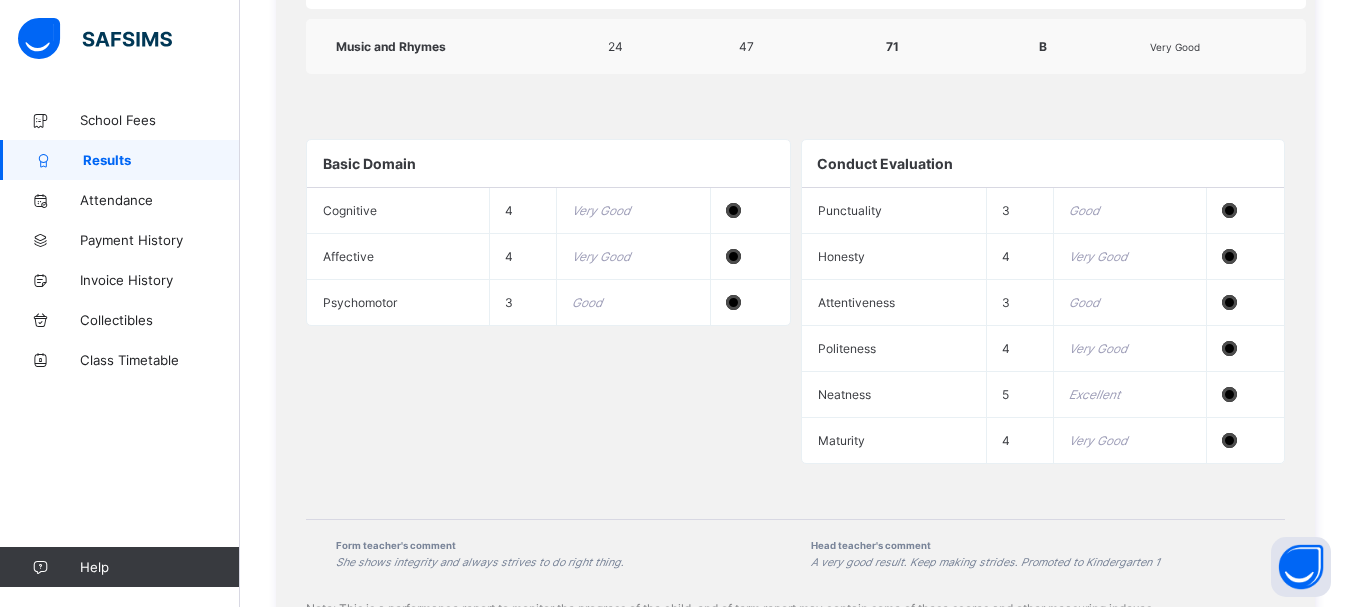 scroll, scrollTop: 1359, scrollLeft: 0, axis: vertical 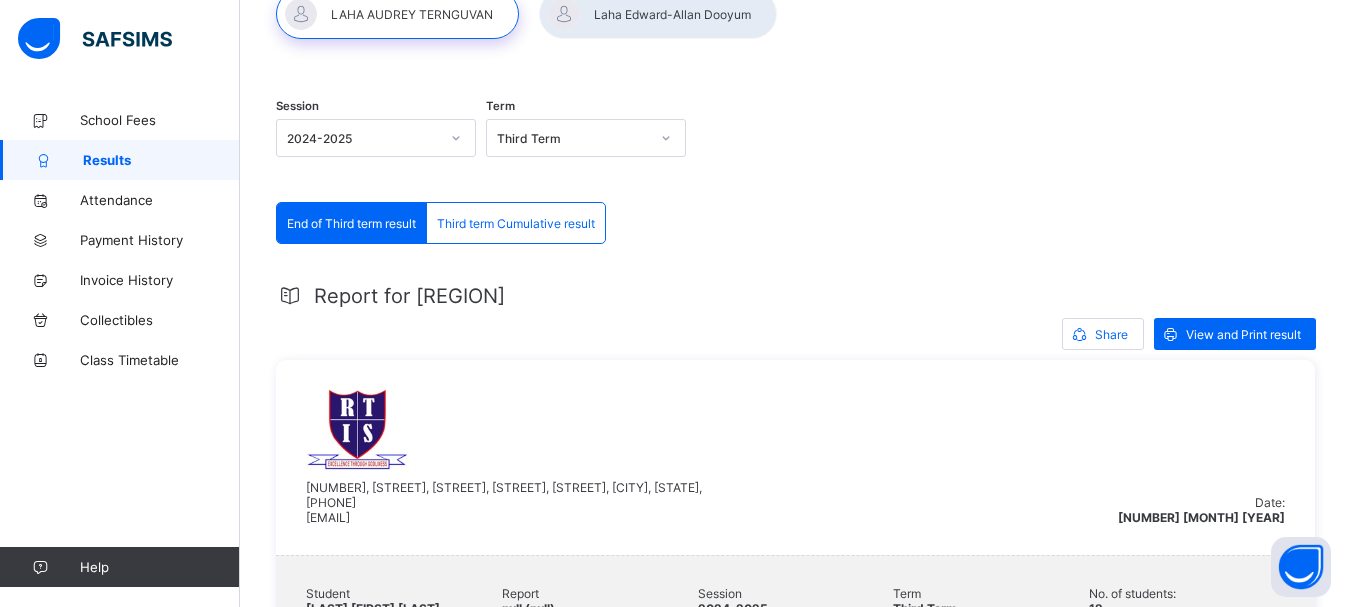 click on "Third term Cumulative result" at bounding box center (516, 223) 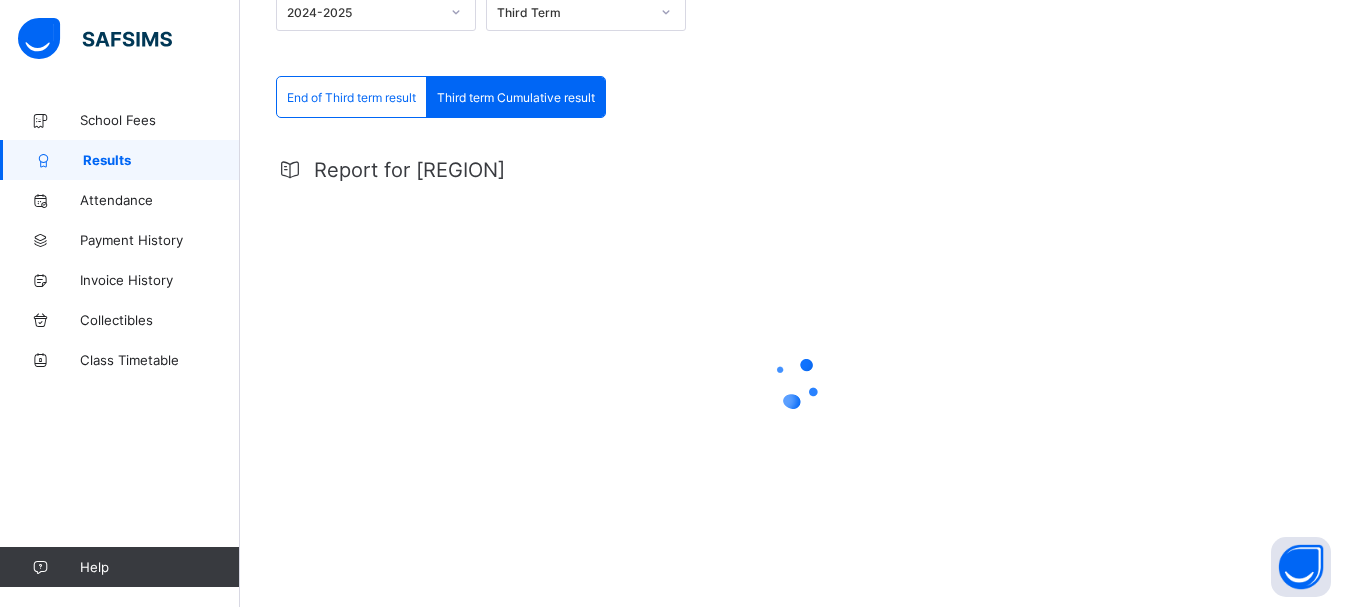 scroll, scrollTop: 270, scrollLeft: 0, axis: vertical 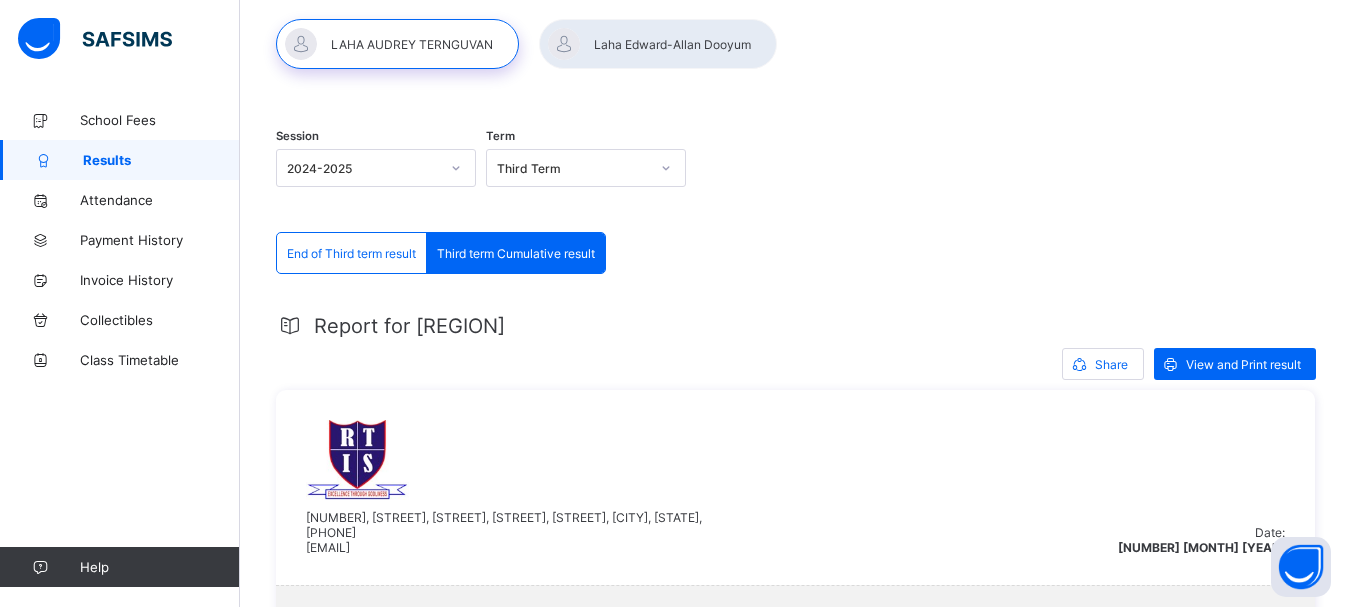 click at bounding box center (666, 168) 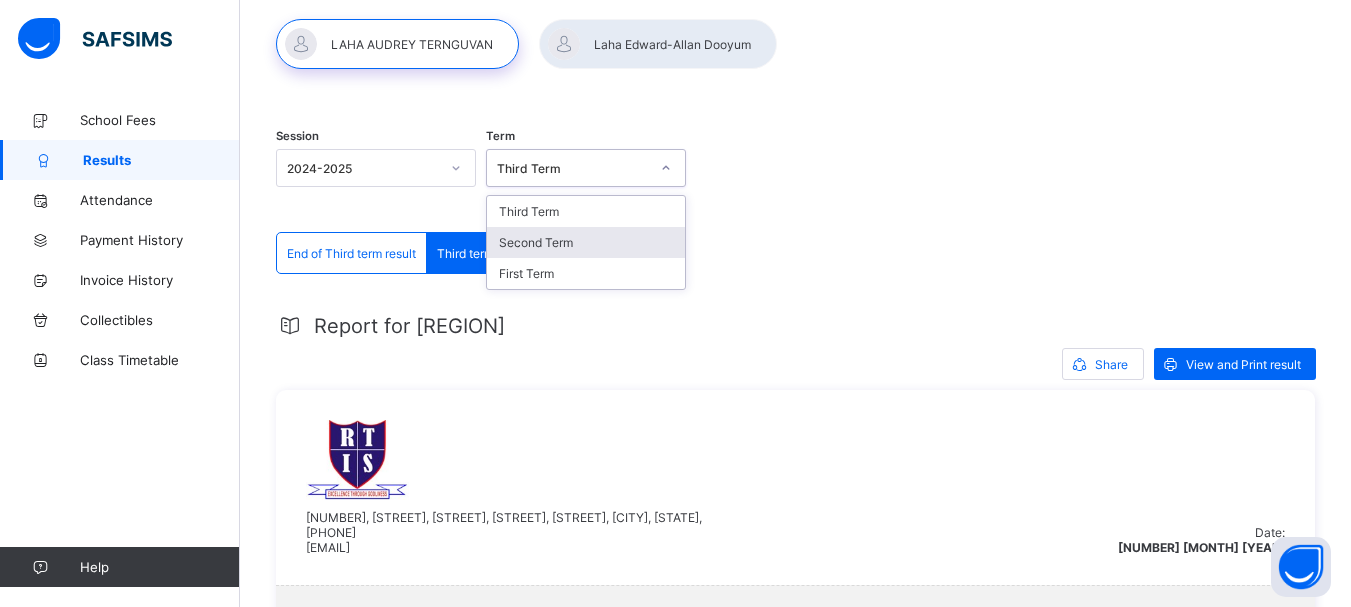 click on "Second Term" at bounding box center [586, 242] 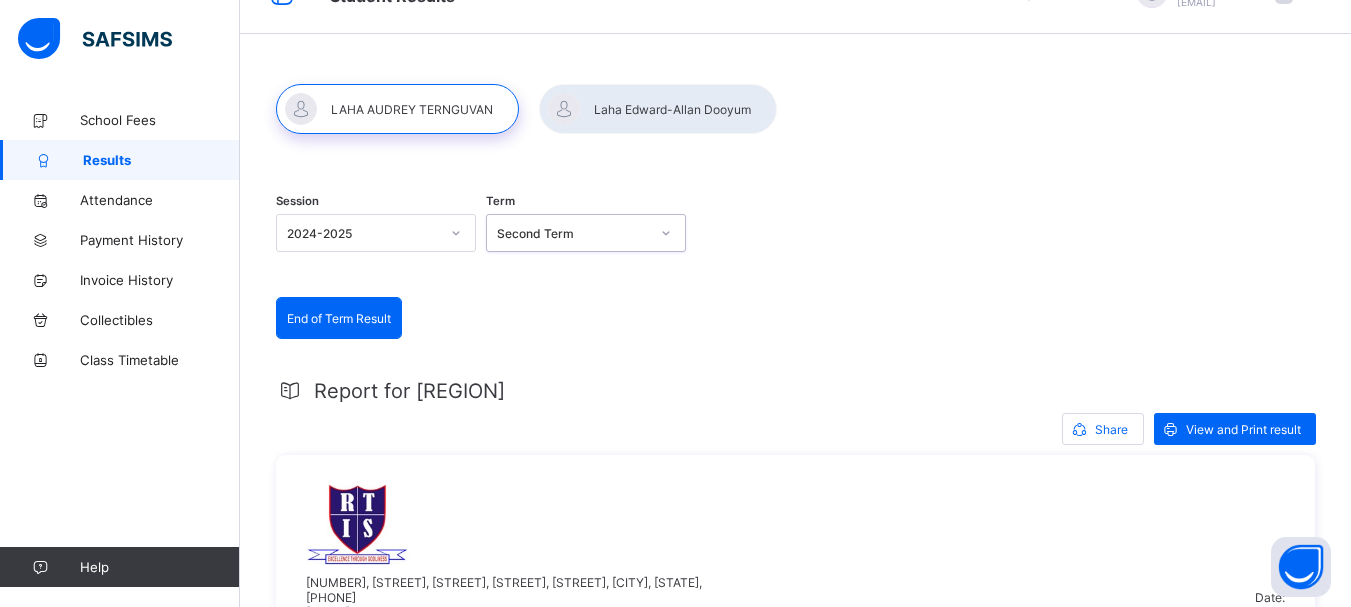 scroll, scrollTop: 0, scrollLeft: 0, axis: both 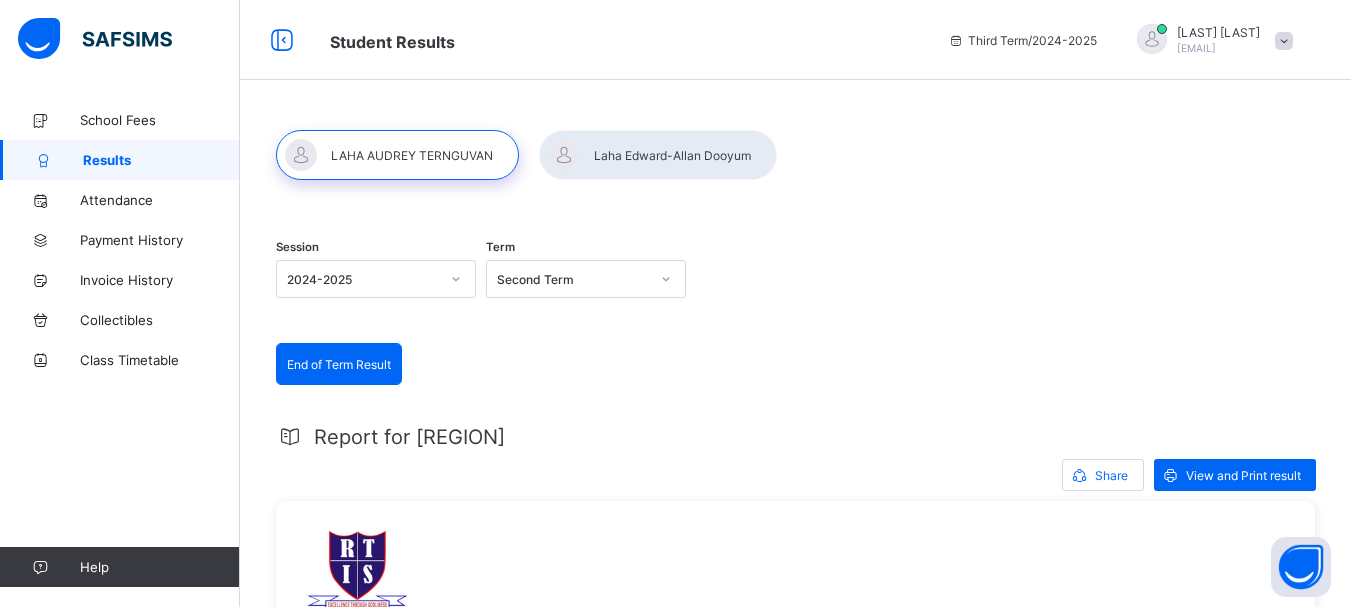 click at bounding box center [658, 155] 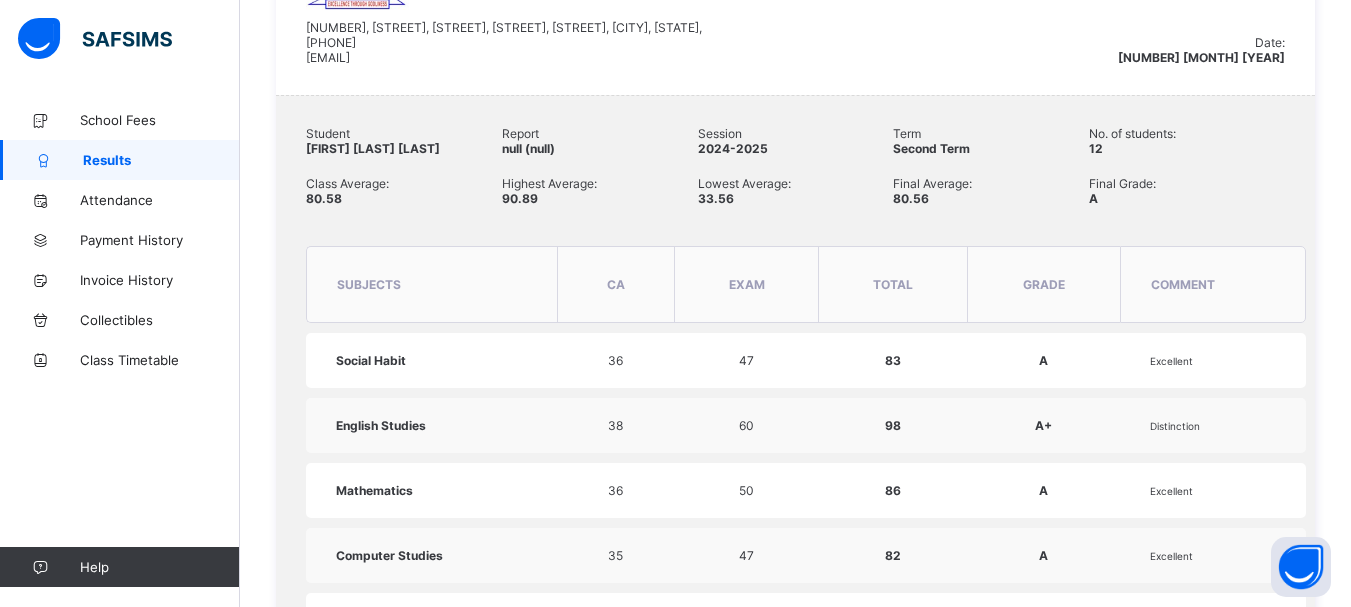 scroll, scrollTop: 604, scrollLeft: 0, axis: vertical 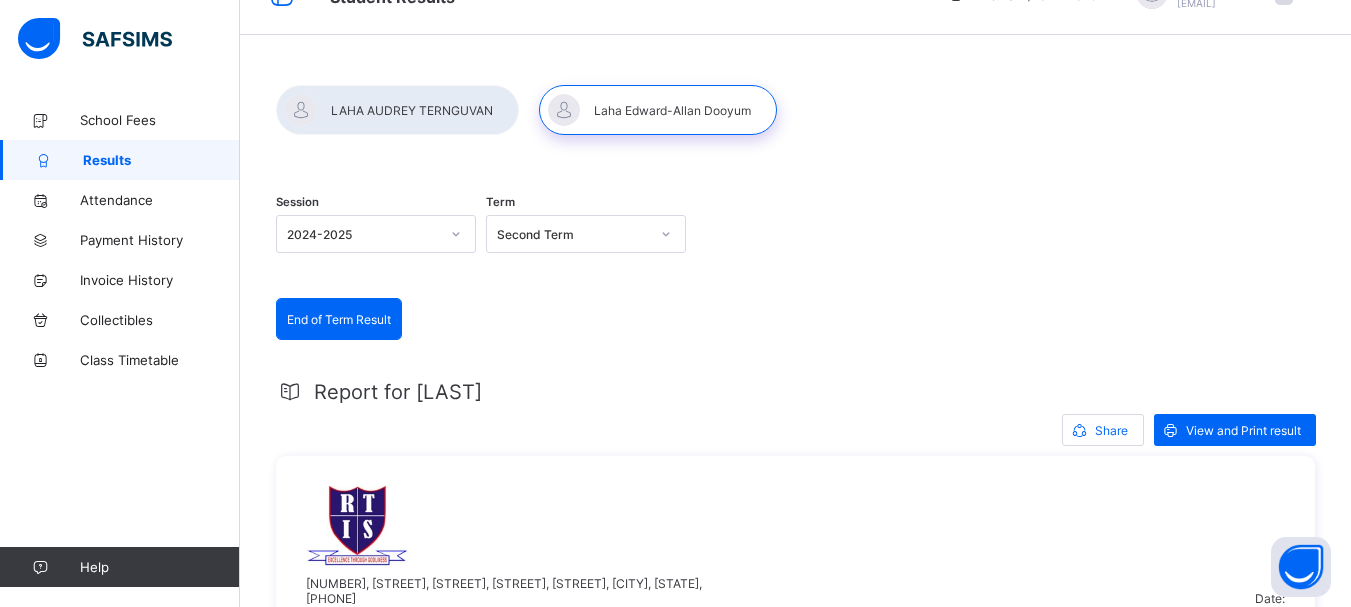 click 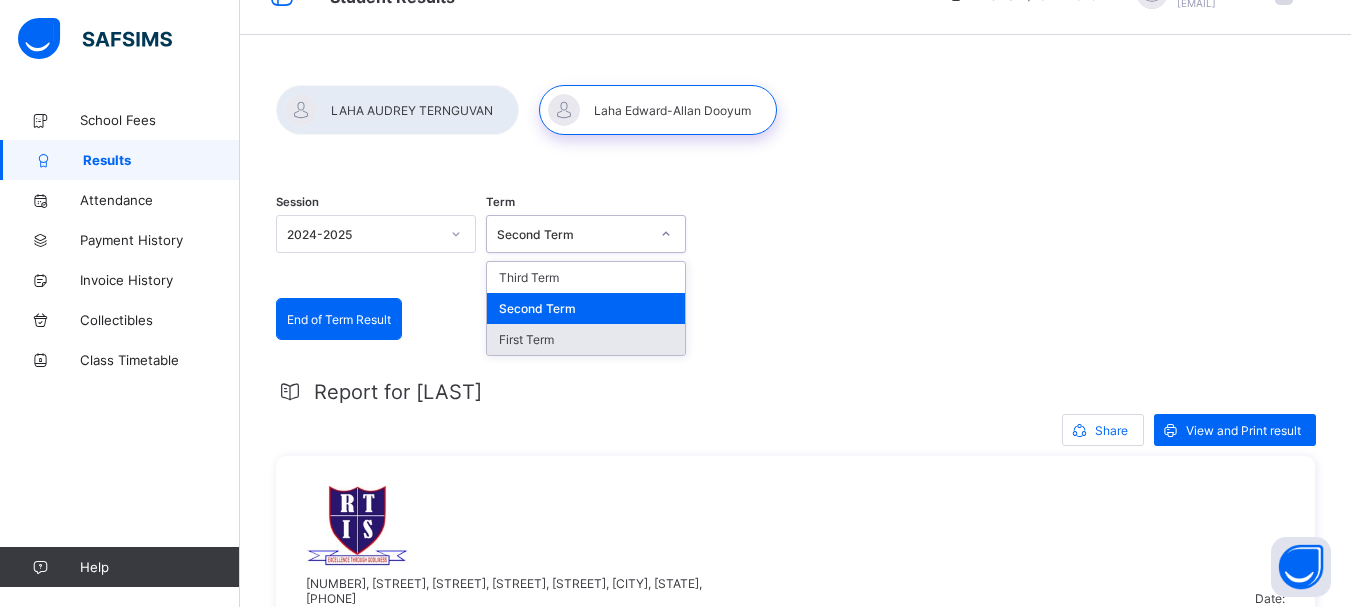 click on "First Term" at bounding box center (586, 339) 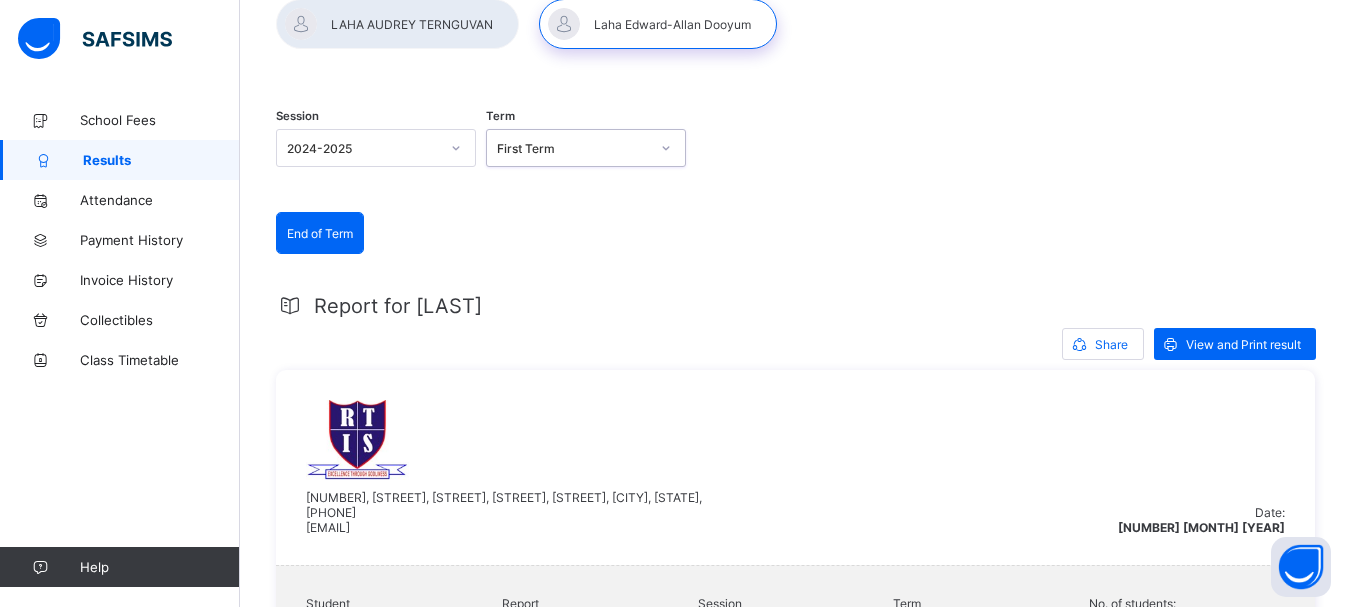 scroll, scrollTop: 0, scrollLeft: 0, axis: both 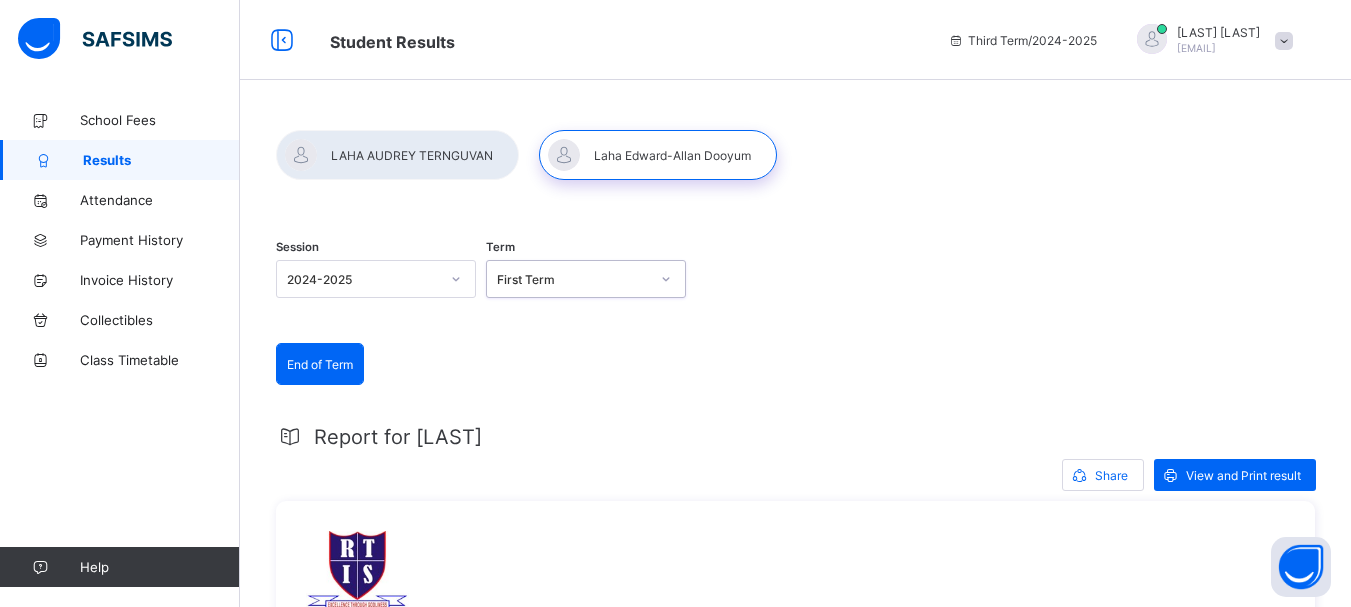 click 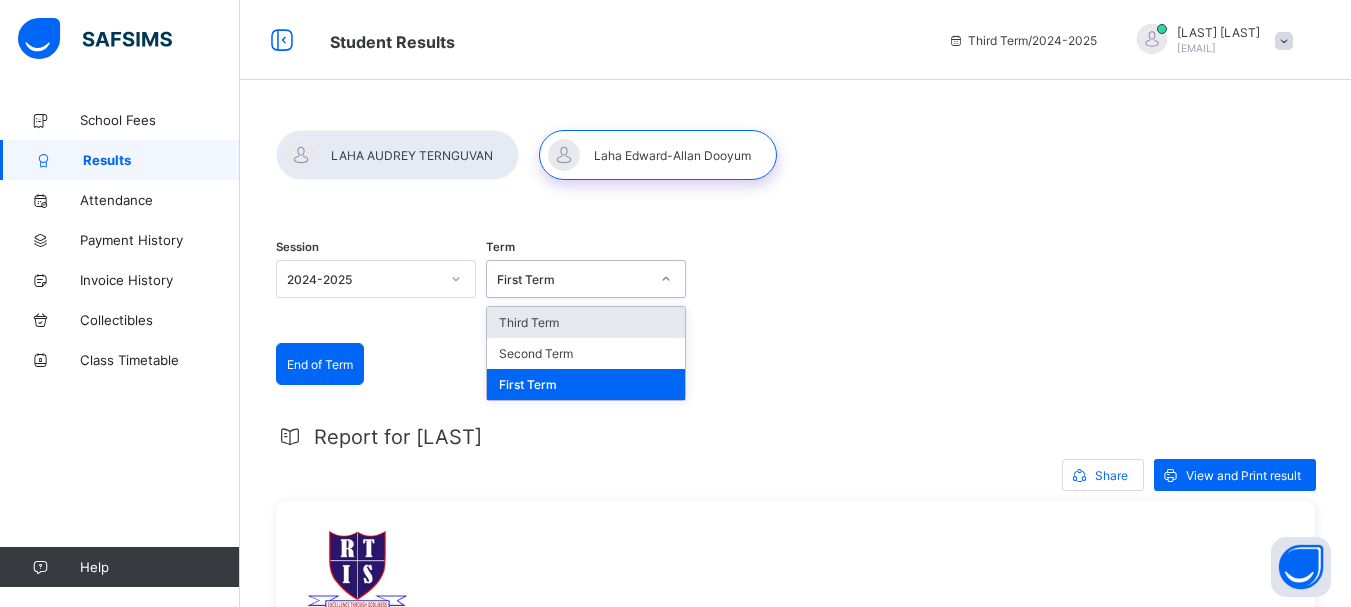 click on "Third Term" at bounding box center (586, 322) 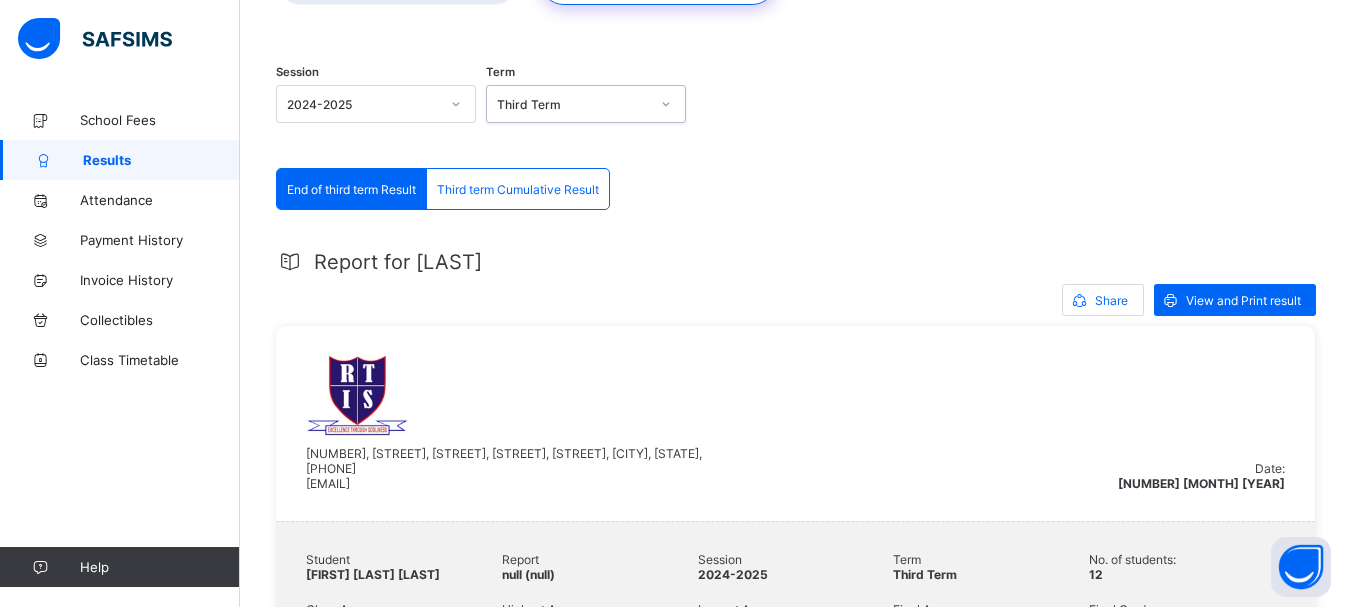 scroll, scrollTop: 179, scrollLeft: 0, axis: vertical 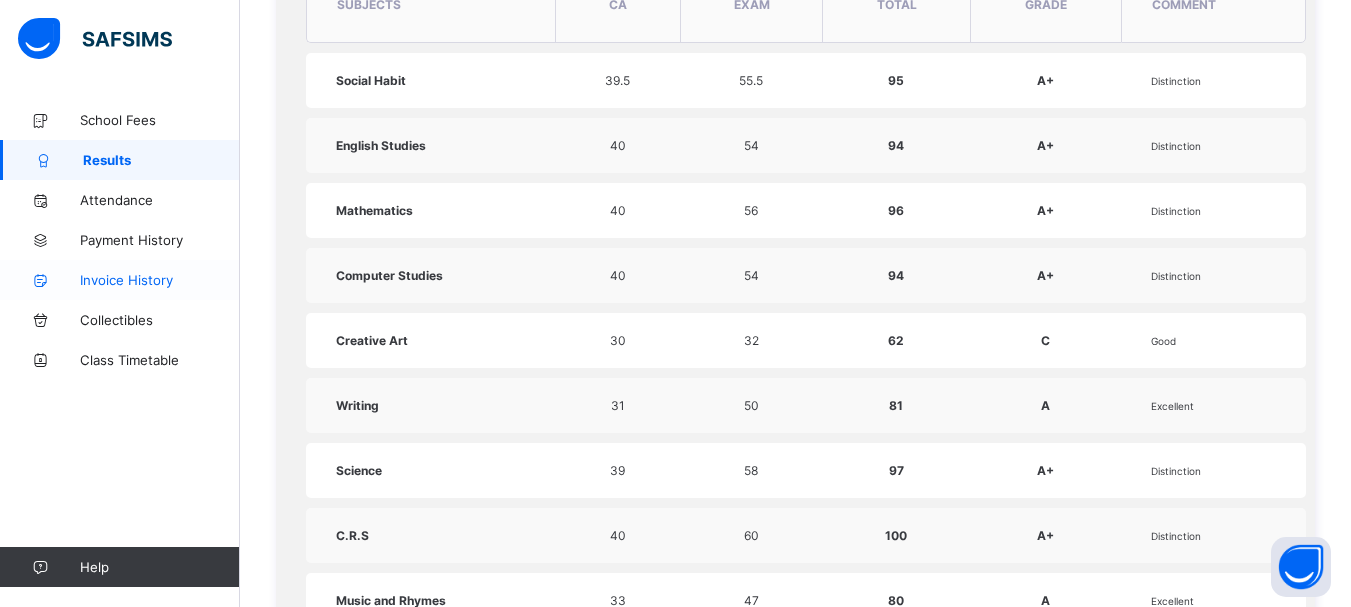 click on "Invoice History" at bounding box center (160, 280) 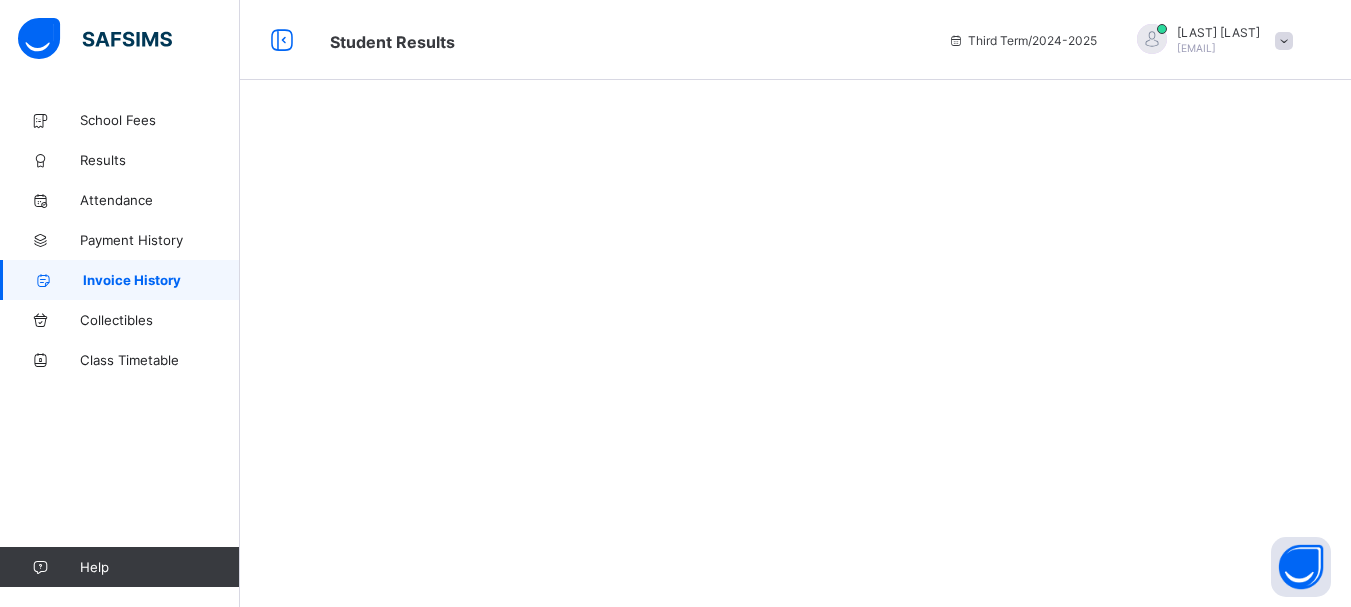 scroll, scrollTop: 0, scrollLeft: 0, axis: both 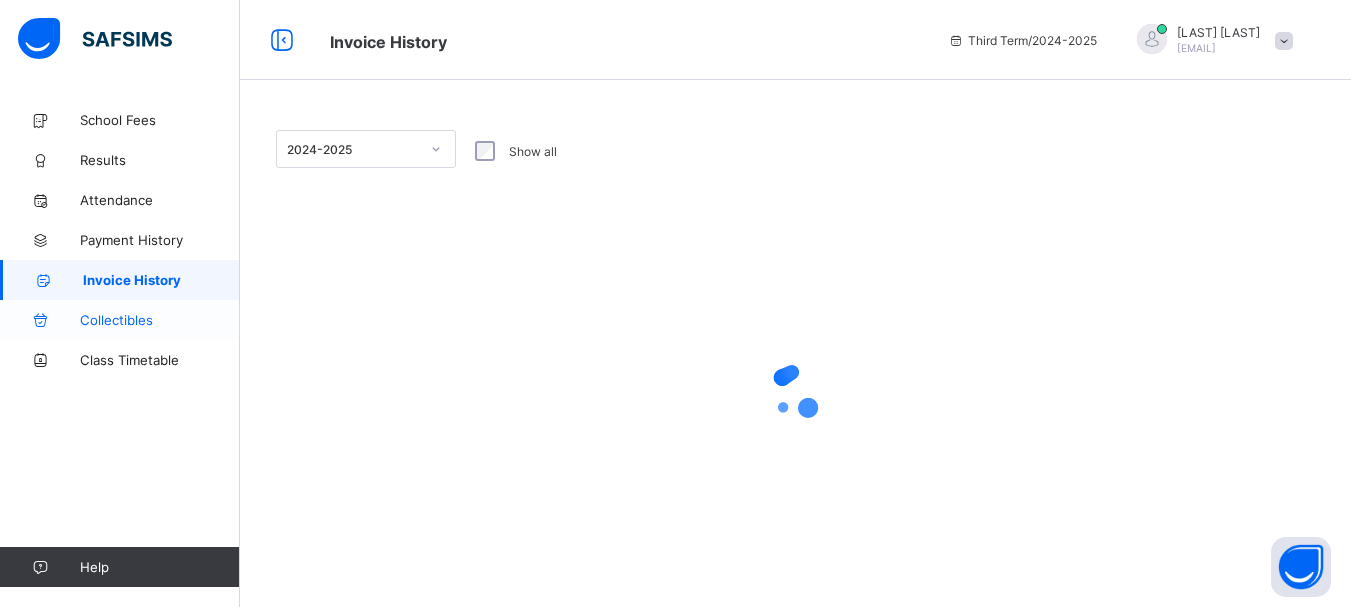 click on "Collectibles" at bounding box center (160, 320) 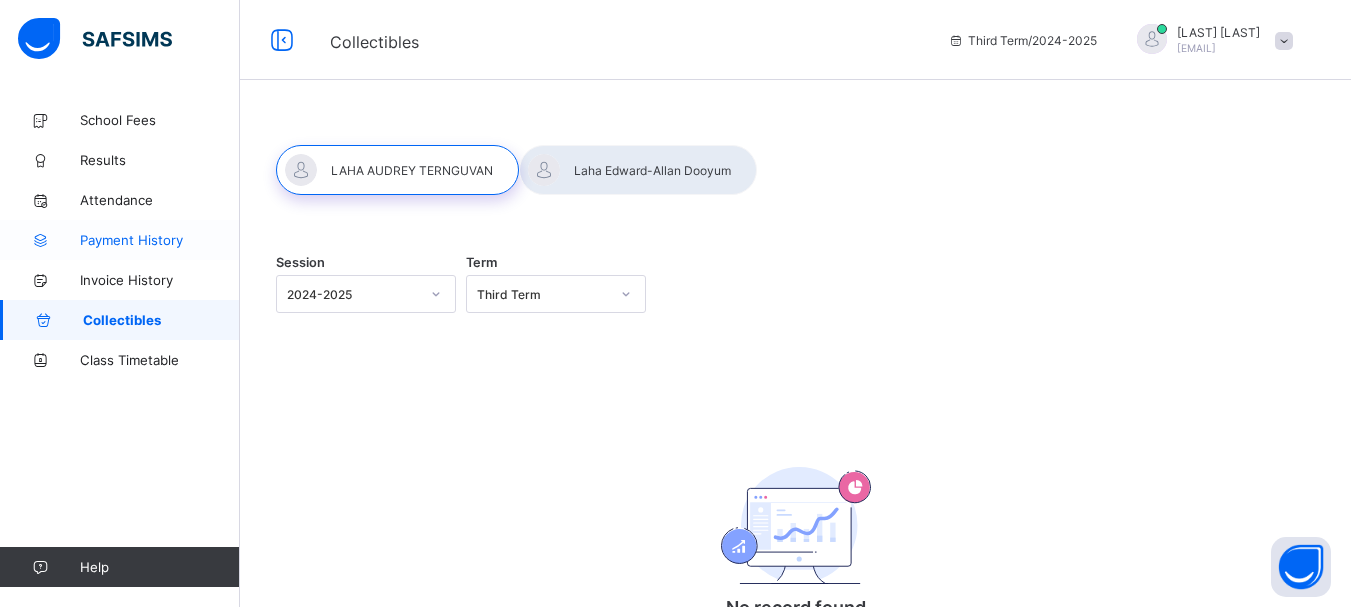 click on "Payment History" at bounding box center (120, 240) 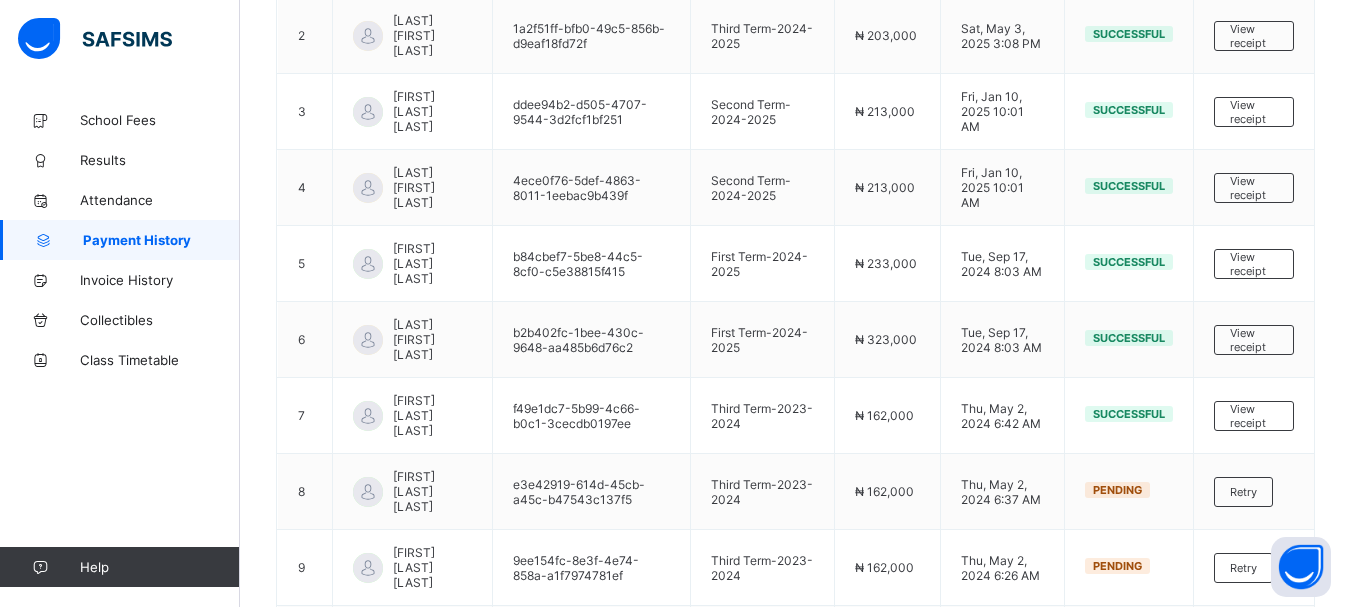 scroll, scrollTop: 418, scrollLeft: 0, axis: vertical 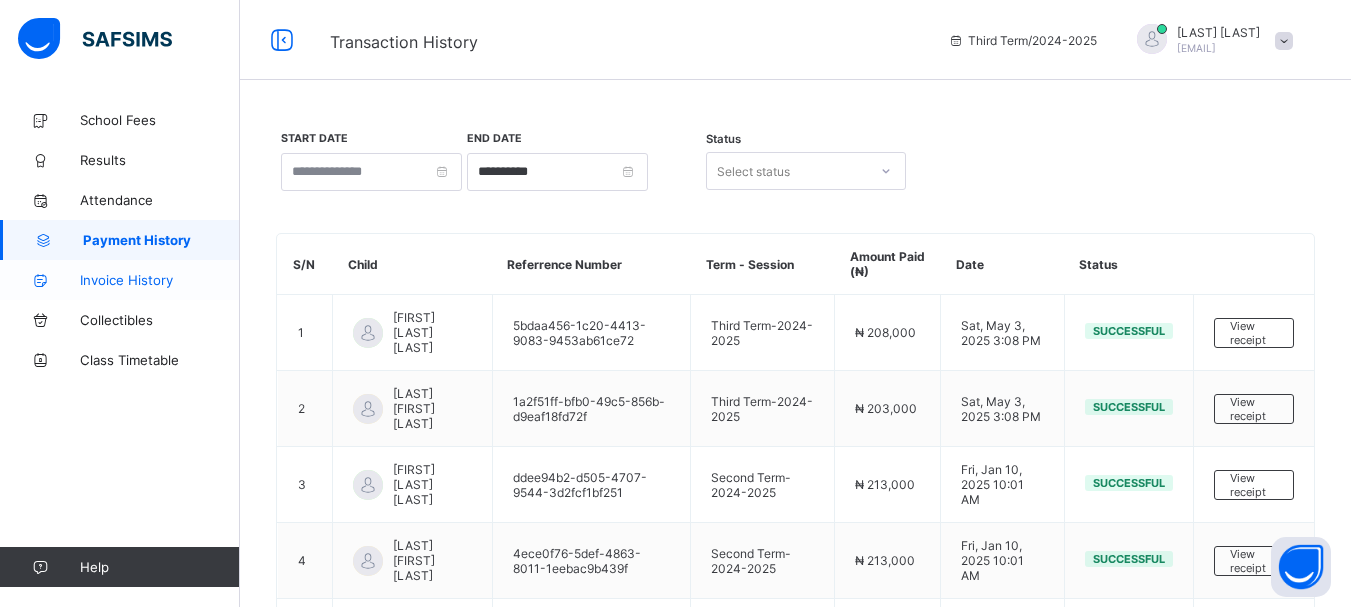click on "Invoice History" at bounding box center [160, 280] 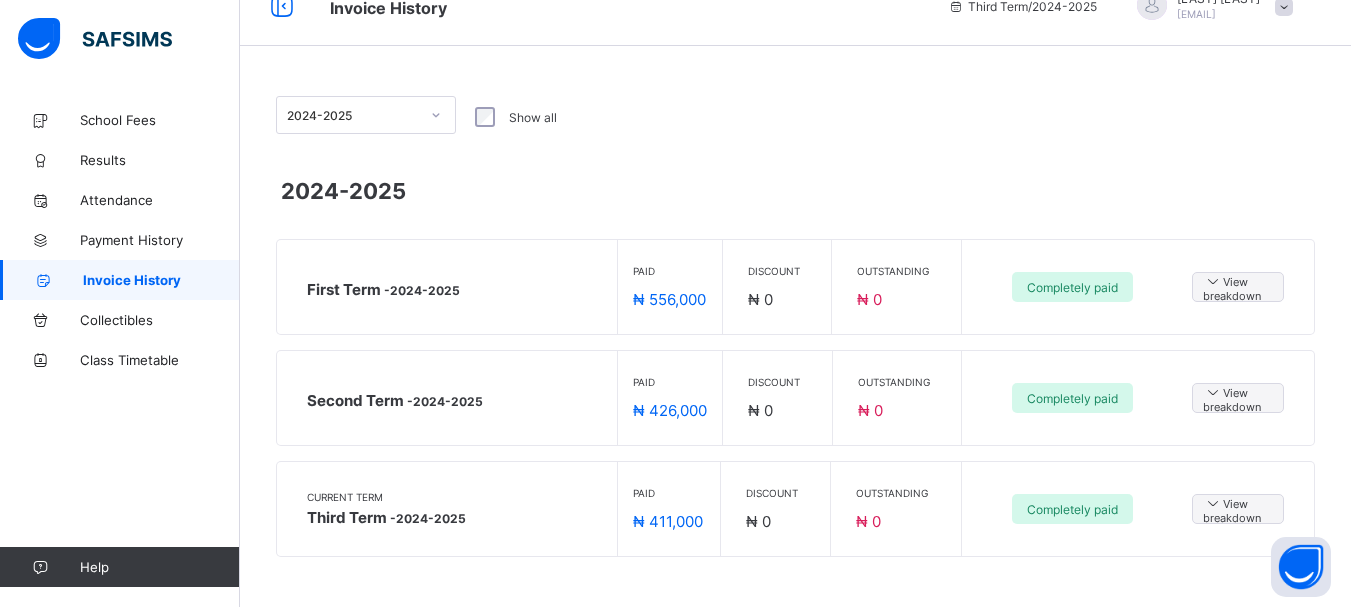 scroll, scrollTop: 0, scrollLeft: 0, axis: both 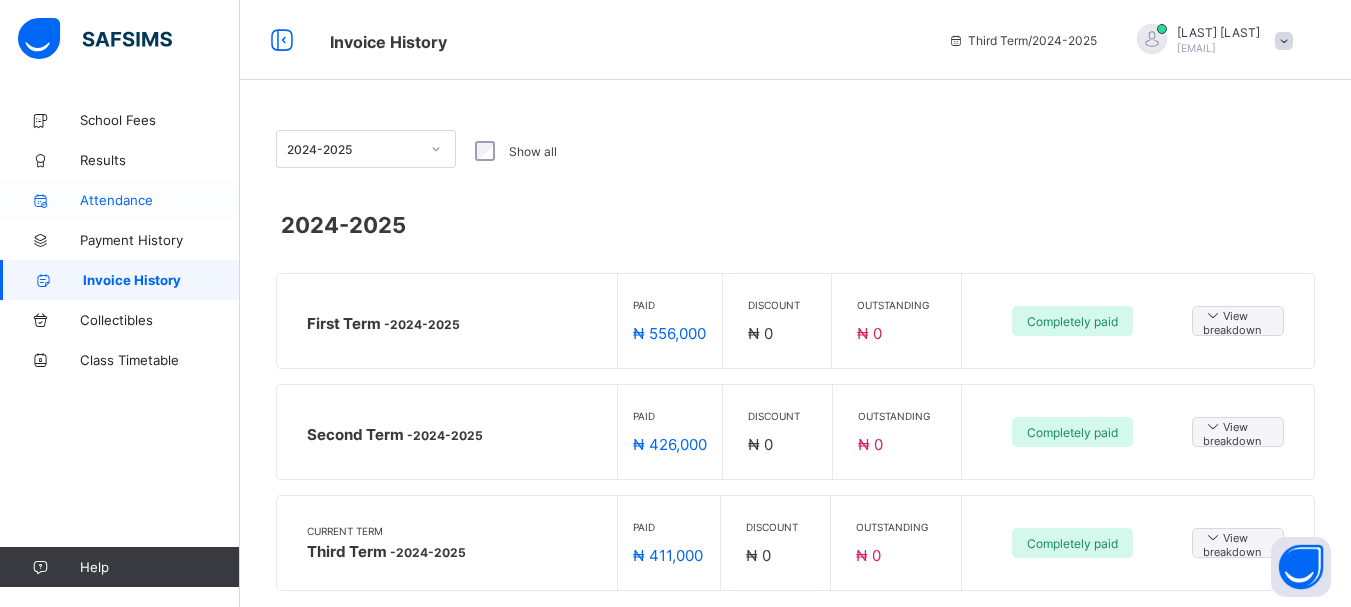 click on "Attendance" at bounding box center (120, 200) 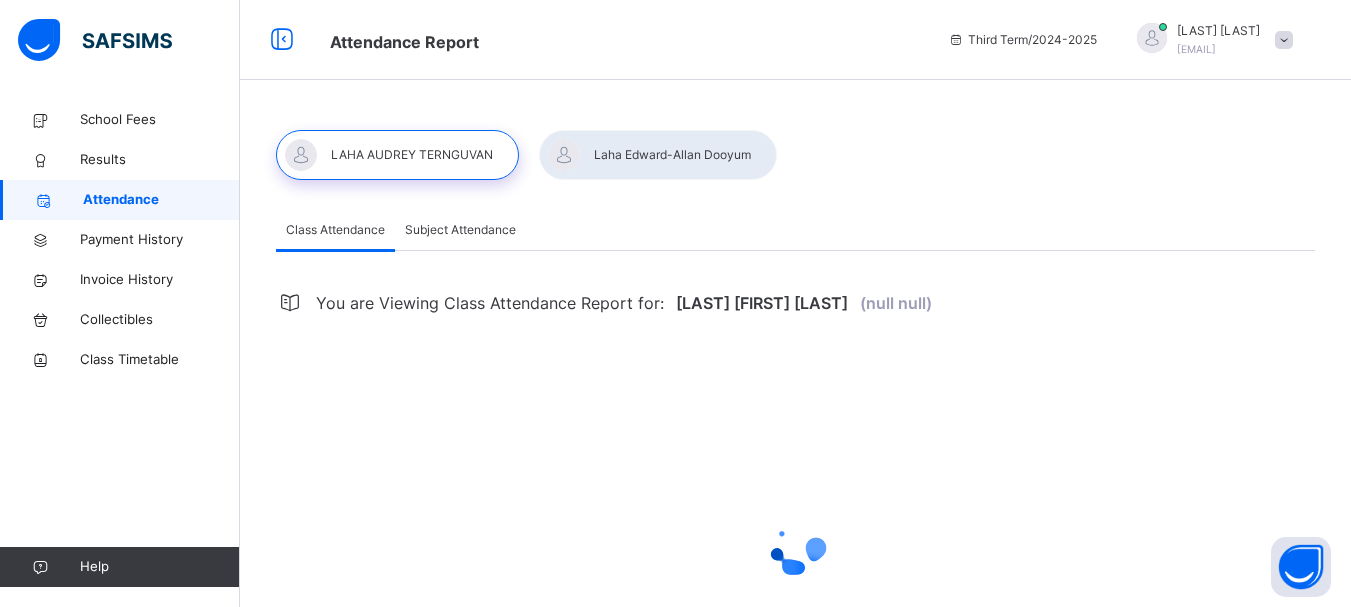 select on "****" 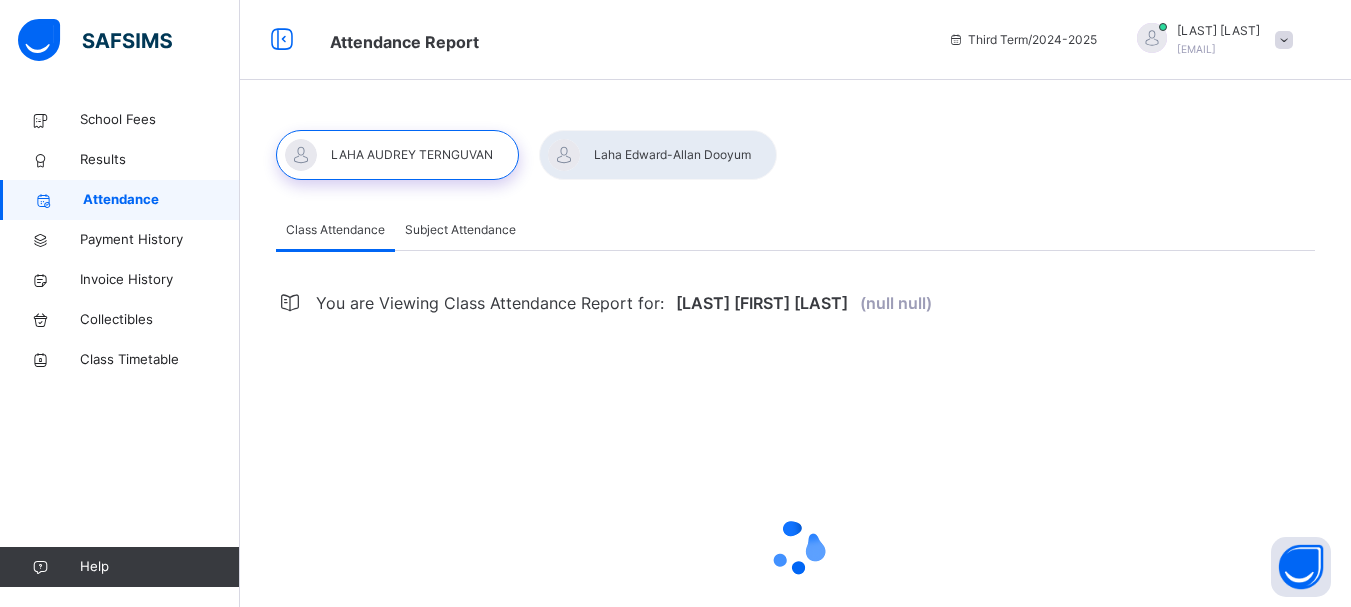 select on "*" 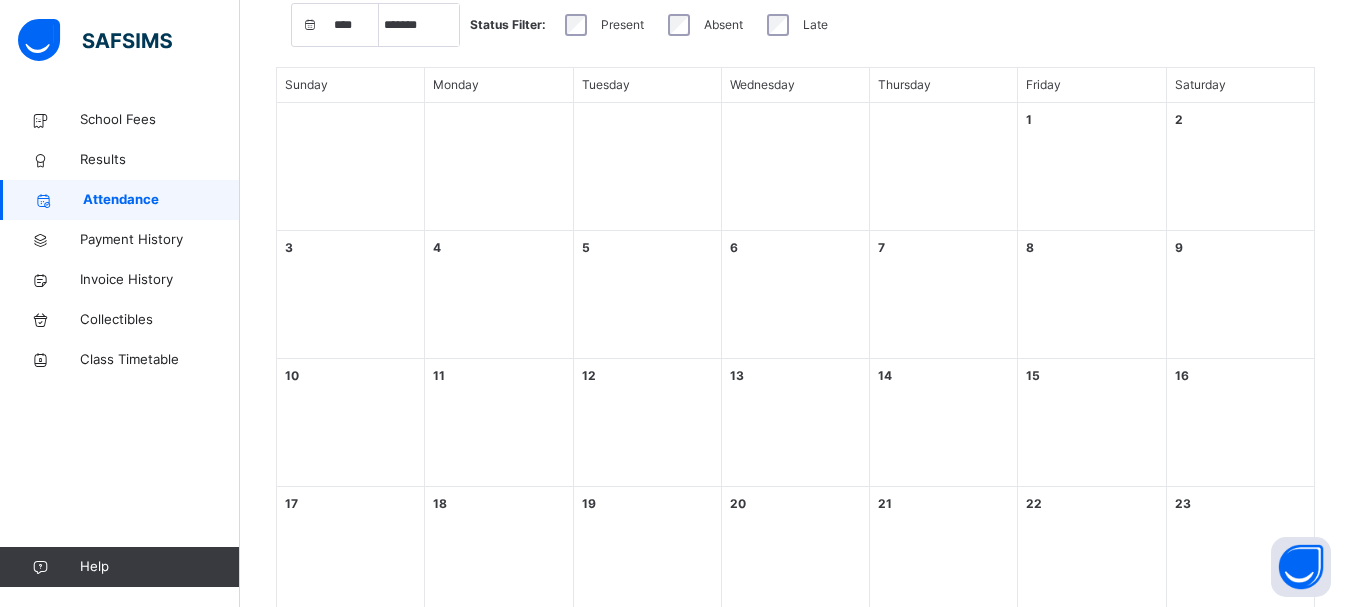scroll, scrollTop: 388, scrollLeft: 0, axis: vertical 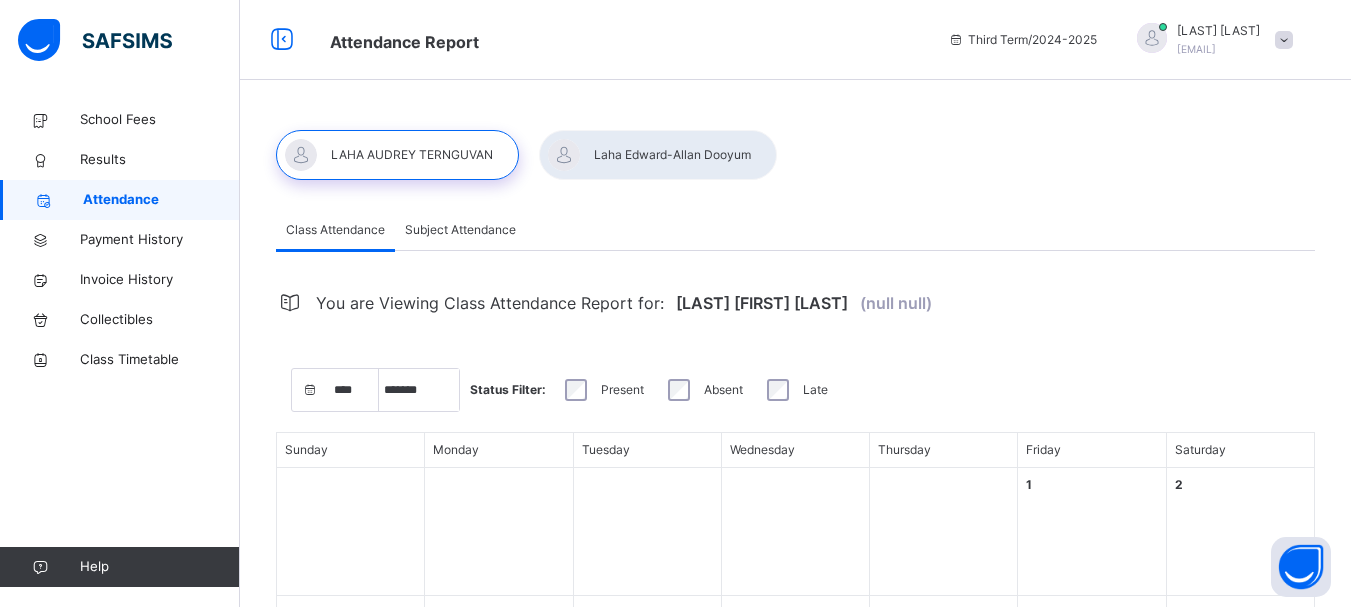 click at bounding box center (1284, 40) 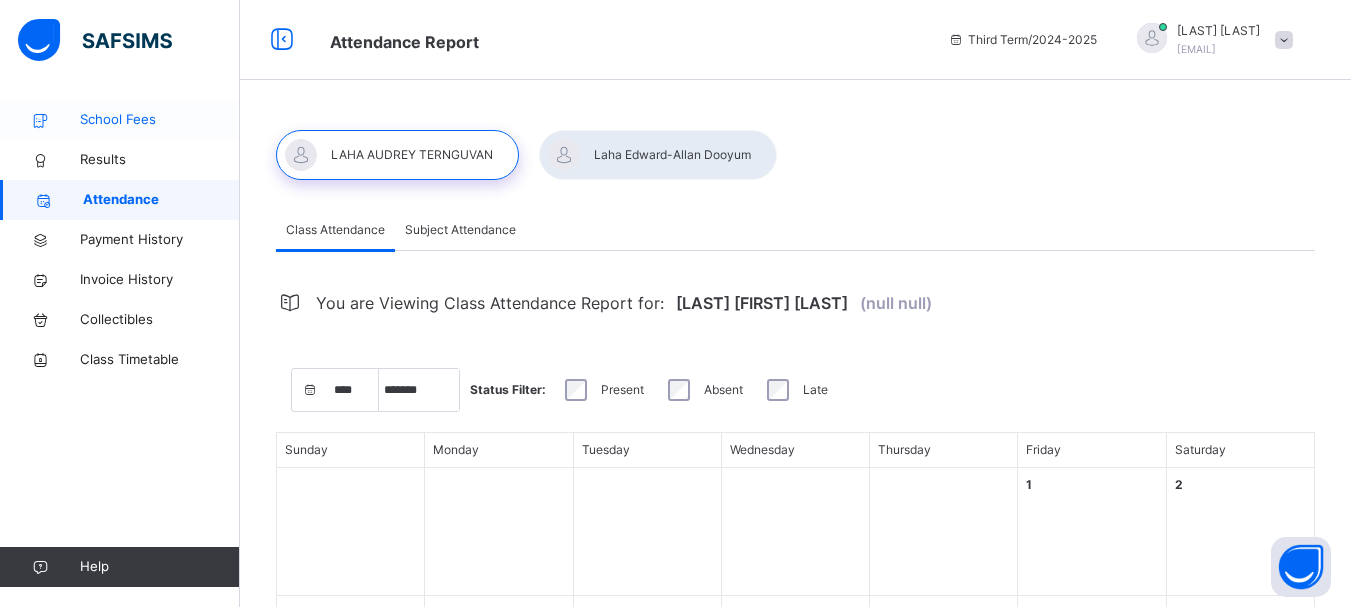 click on "School Fees" at bounding box center (160, 120) 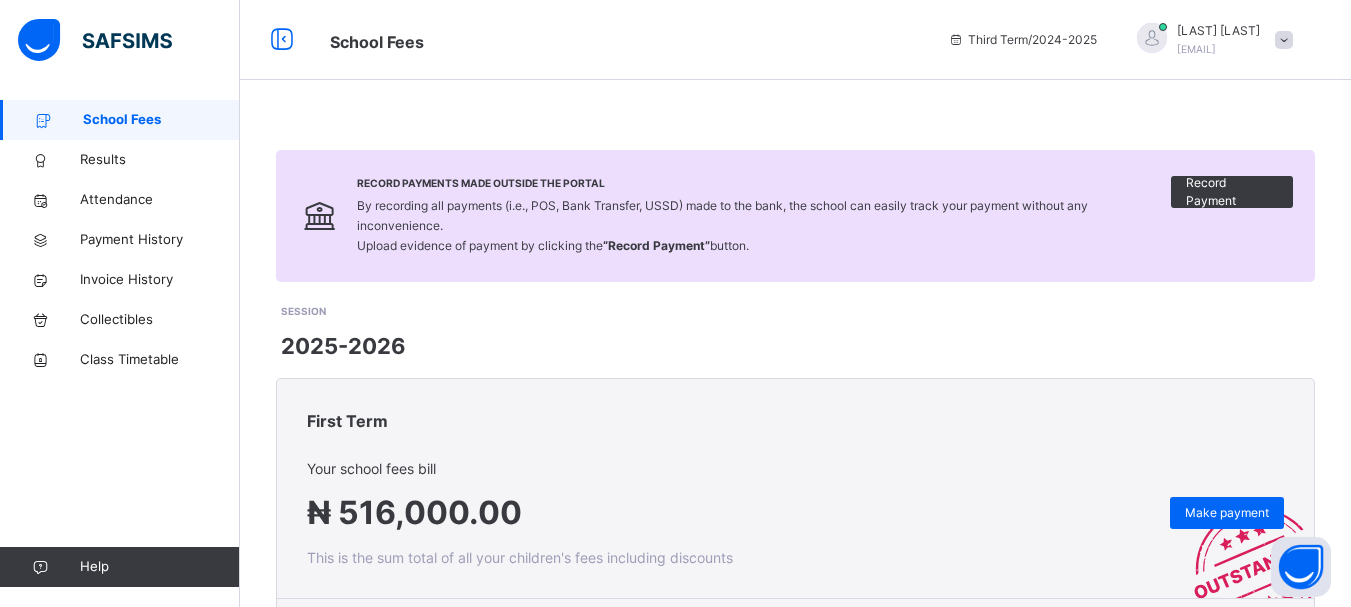 click at bounding box center (1284, 40) 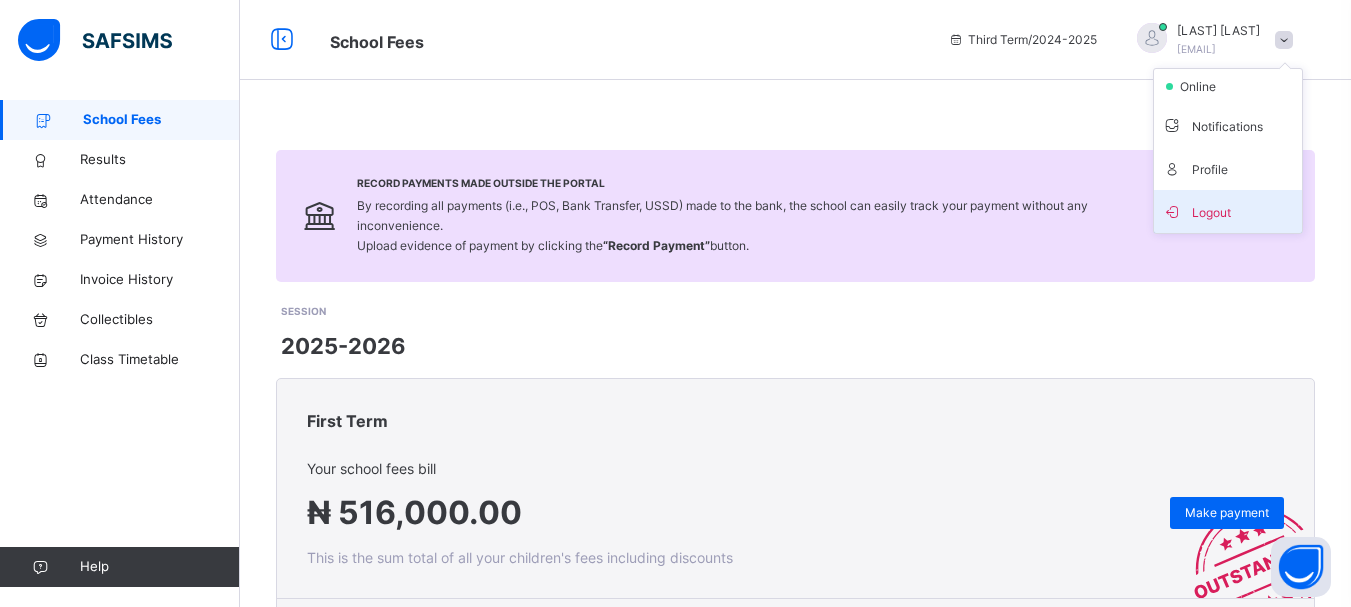 click on "Logout" at bounding box center [1228, 211] 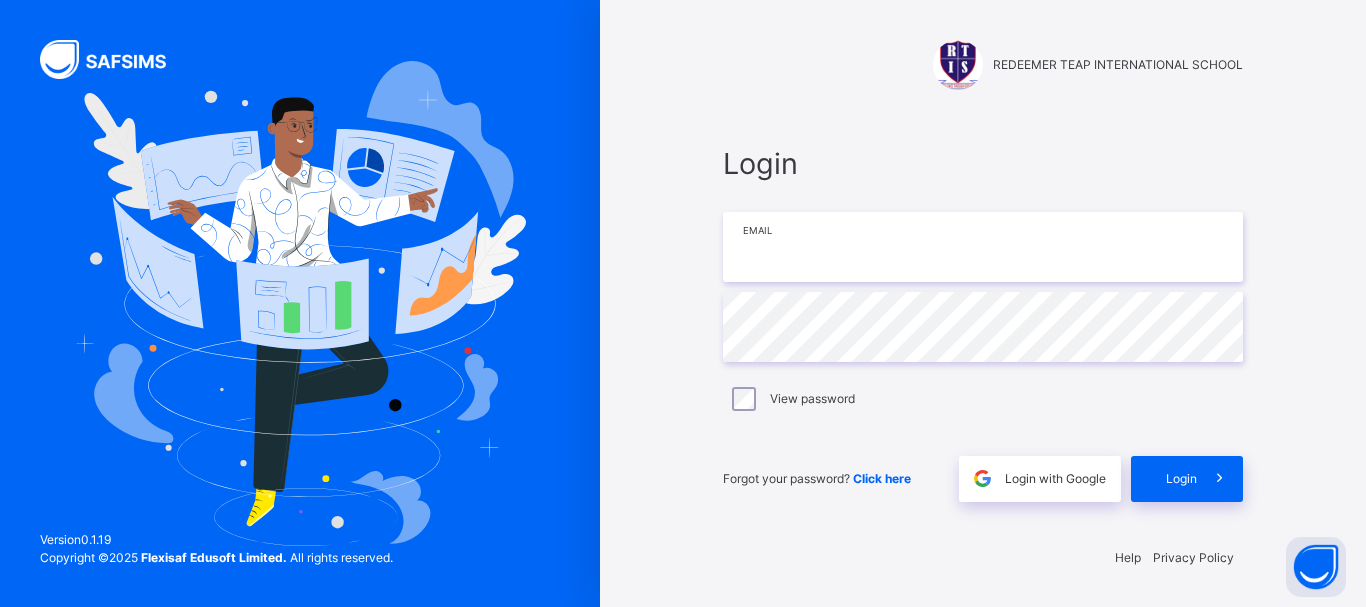 type on "**********" 